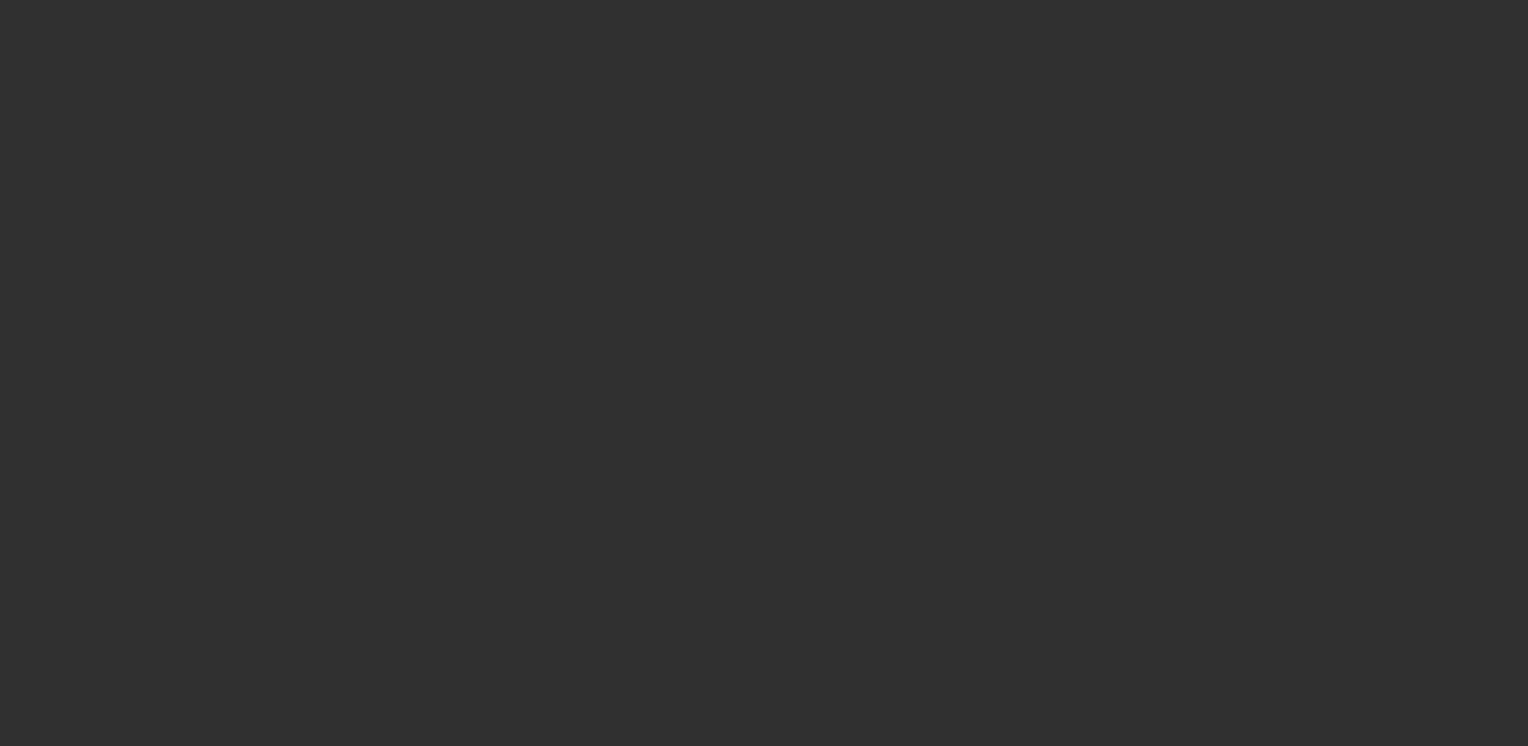 scroll, scrollTop: 0, scrollLeft: 0, axis: both 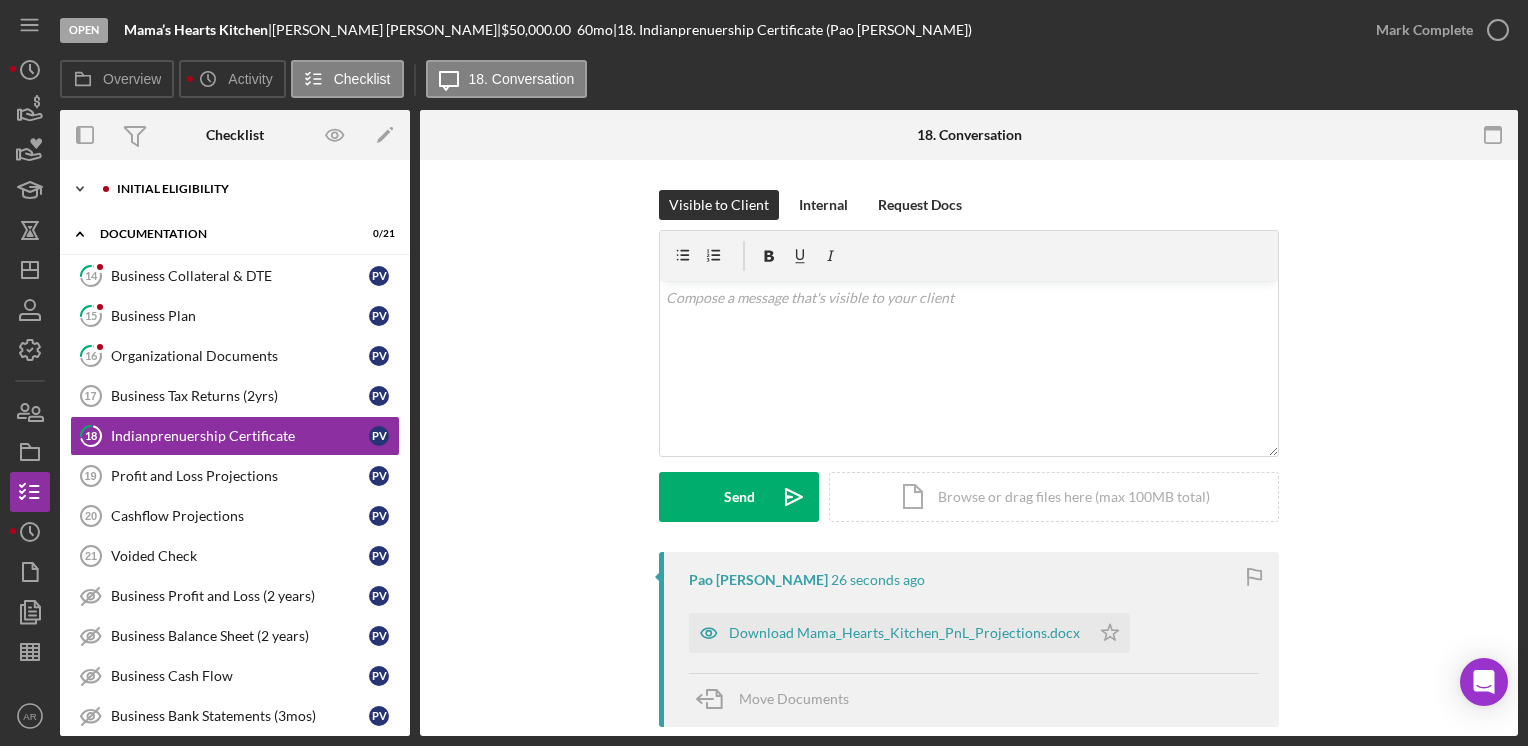 click 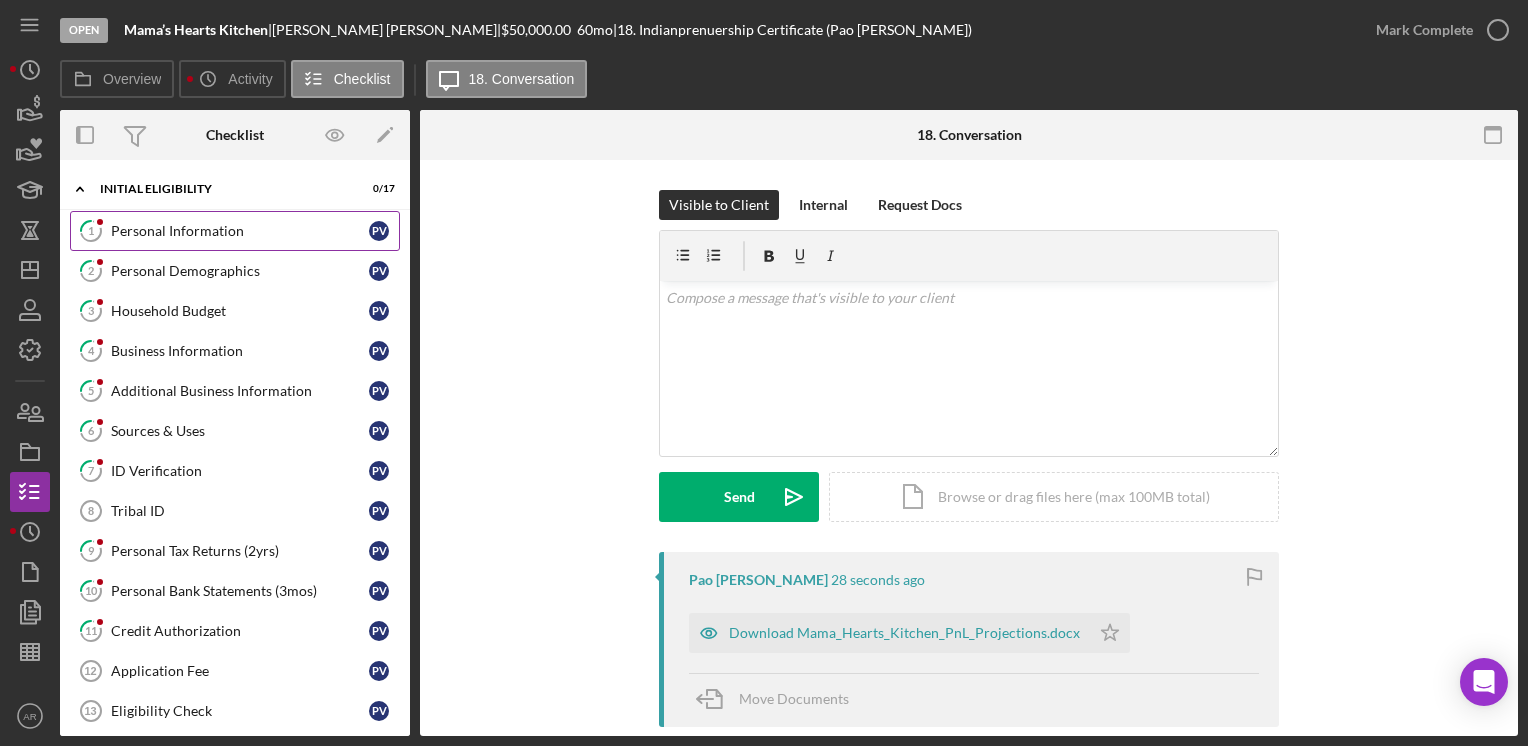 click on "Personal Information" at bounding box center (240, 231) 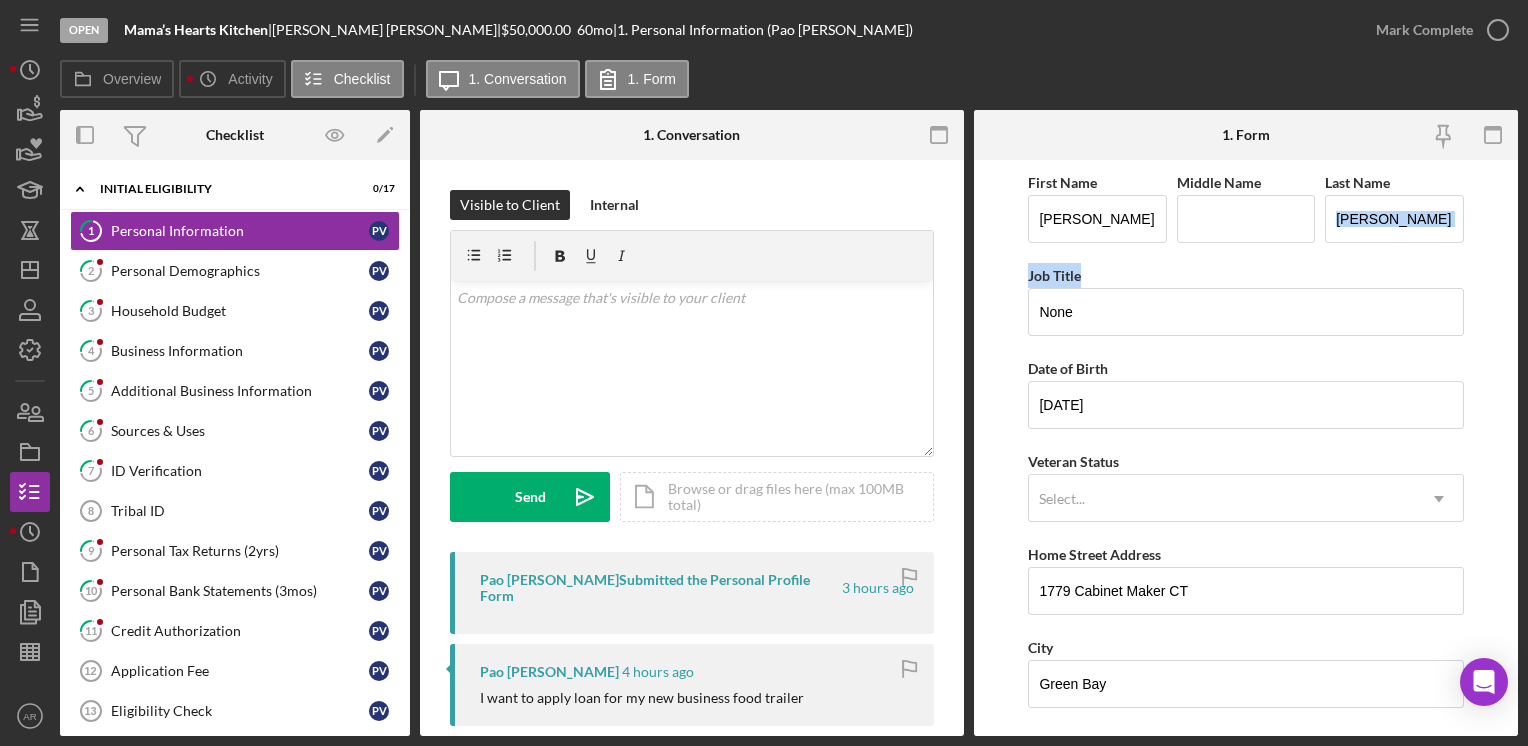 drag, startPoint x: 1520, startPoint y: 247, endPoint x: 1524, endPoint y: 304, distance: 57.14018 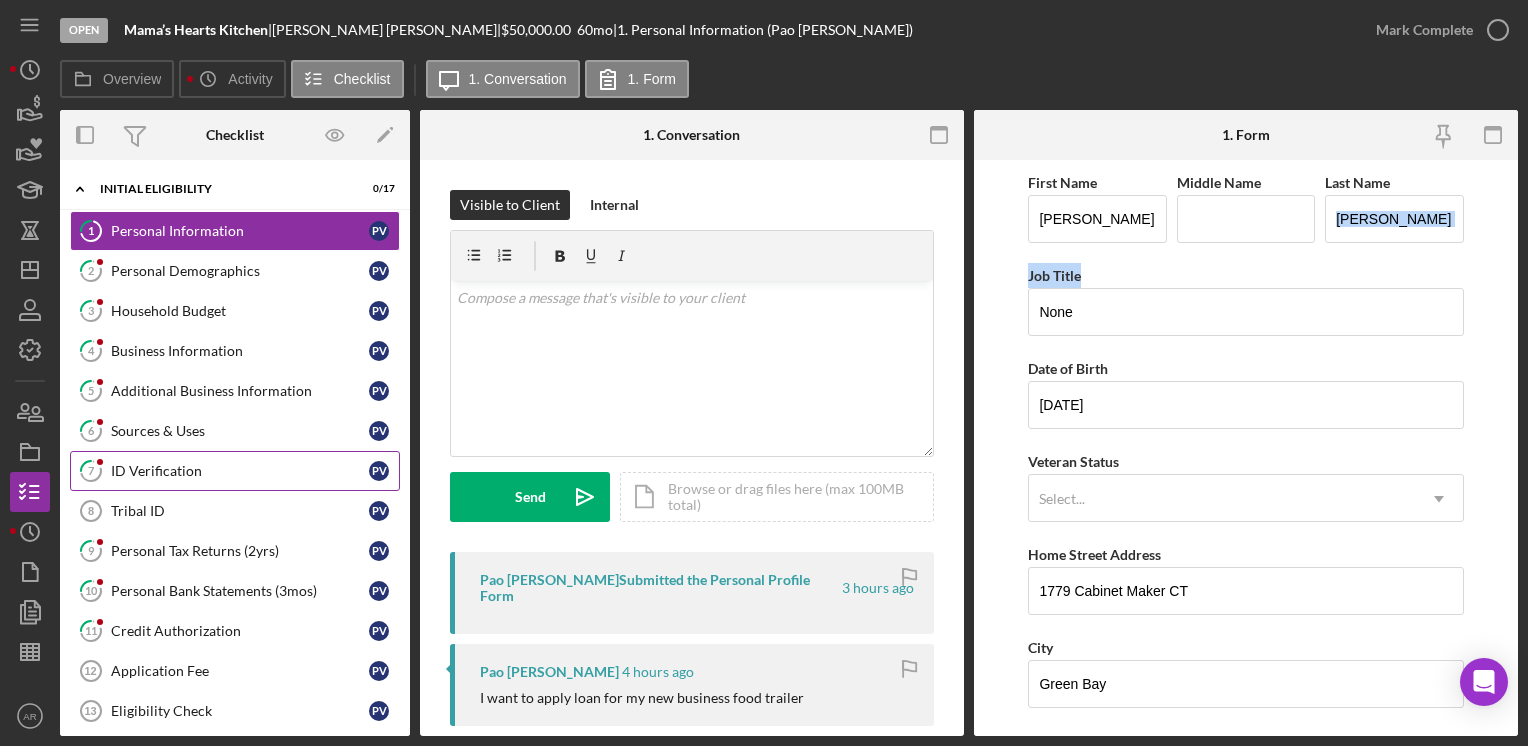 click on "ID Verification" at bounding box center (240, 471) 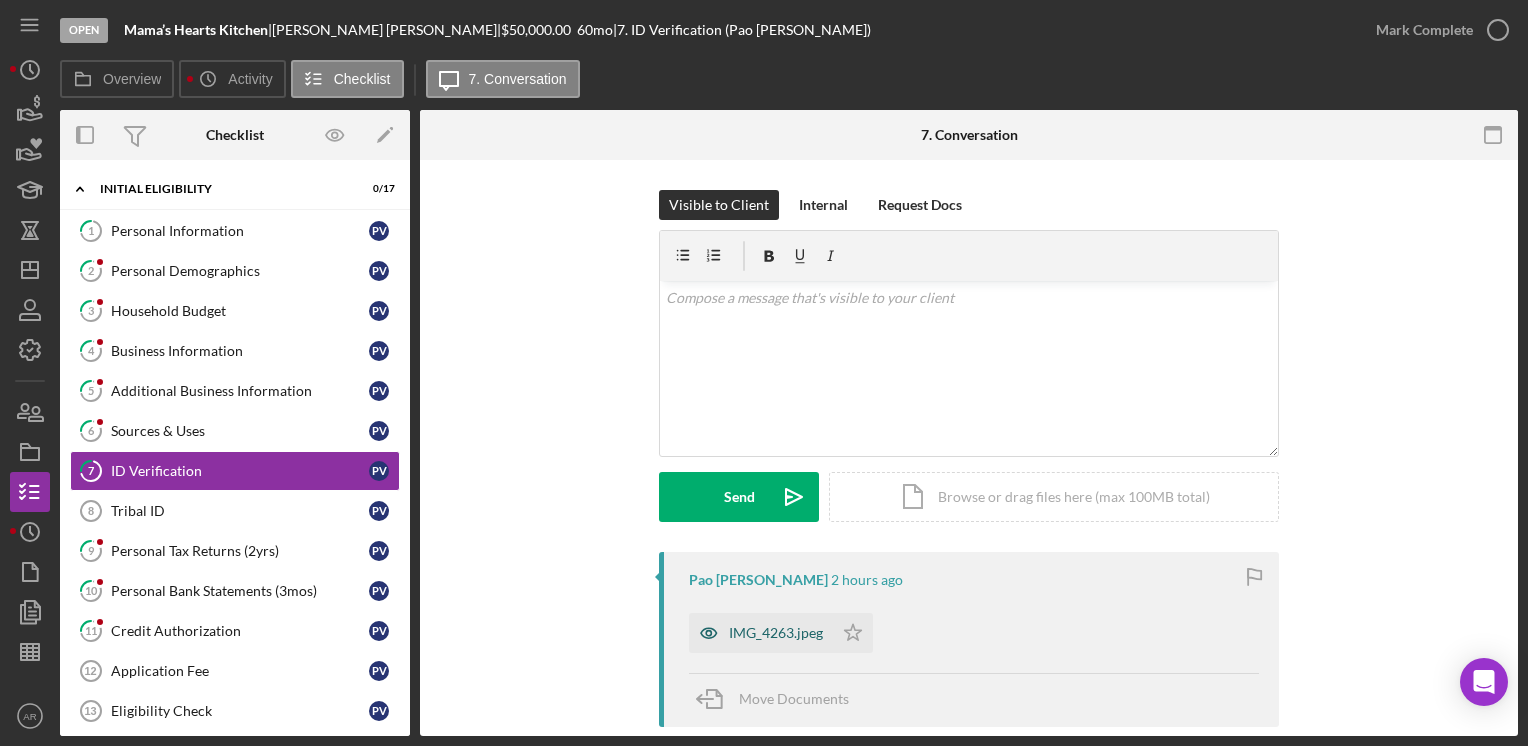 click on "IMG_4263.jpeg" at bounding box center (761, 633) 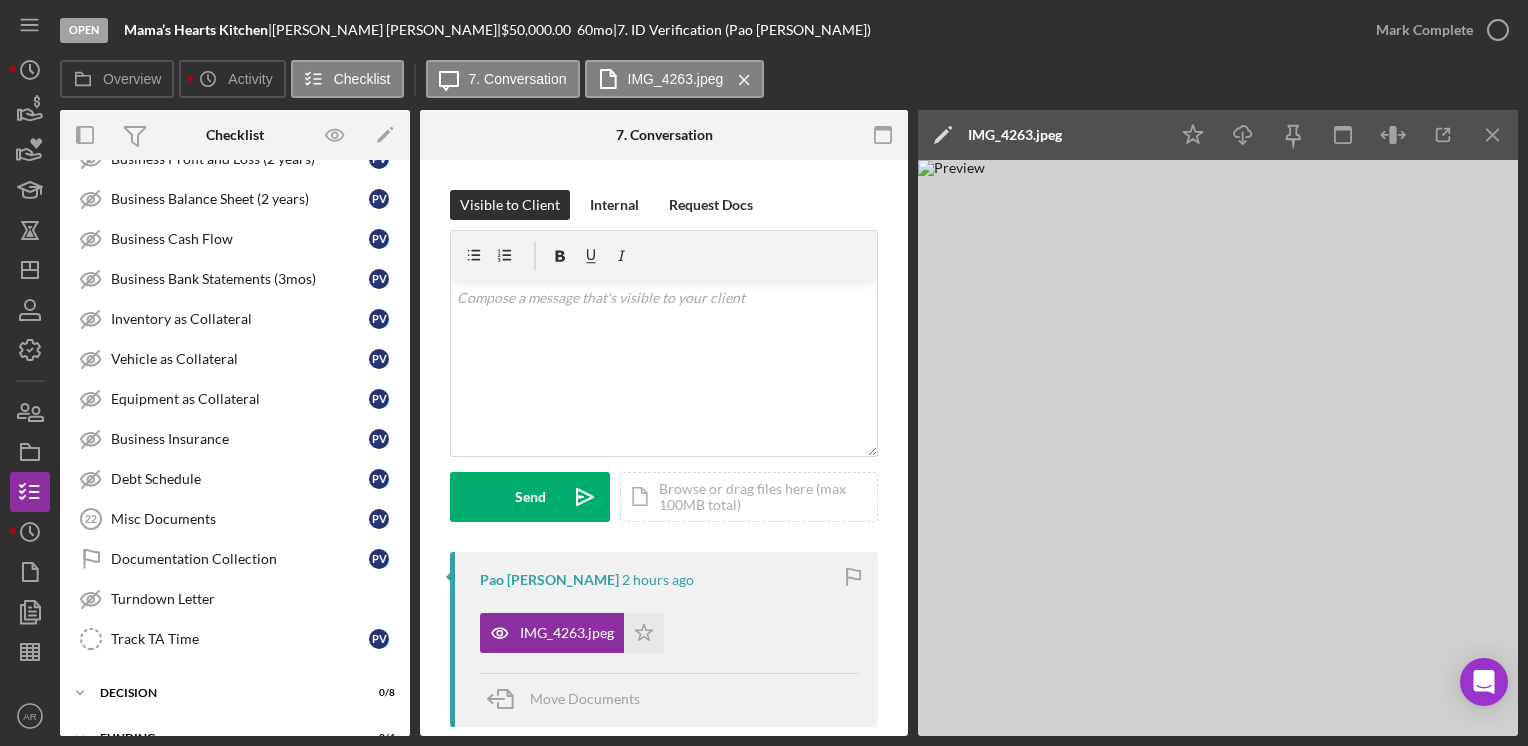 scroll, scrollTop: 1189, scrollLeft: 0, axis: vertical 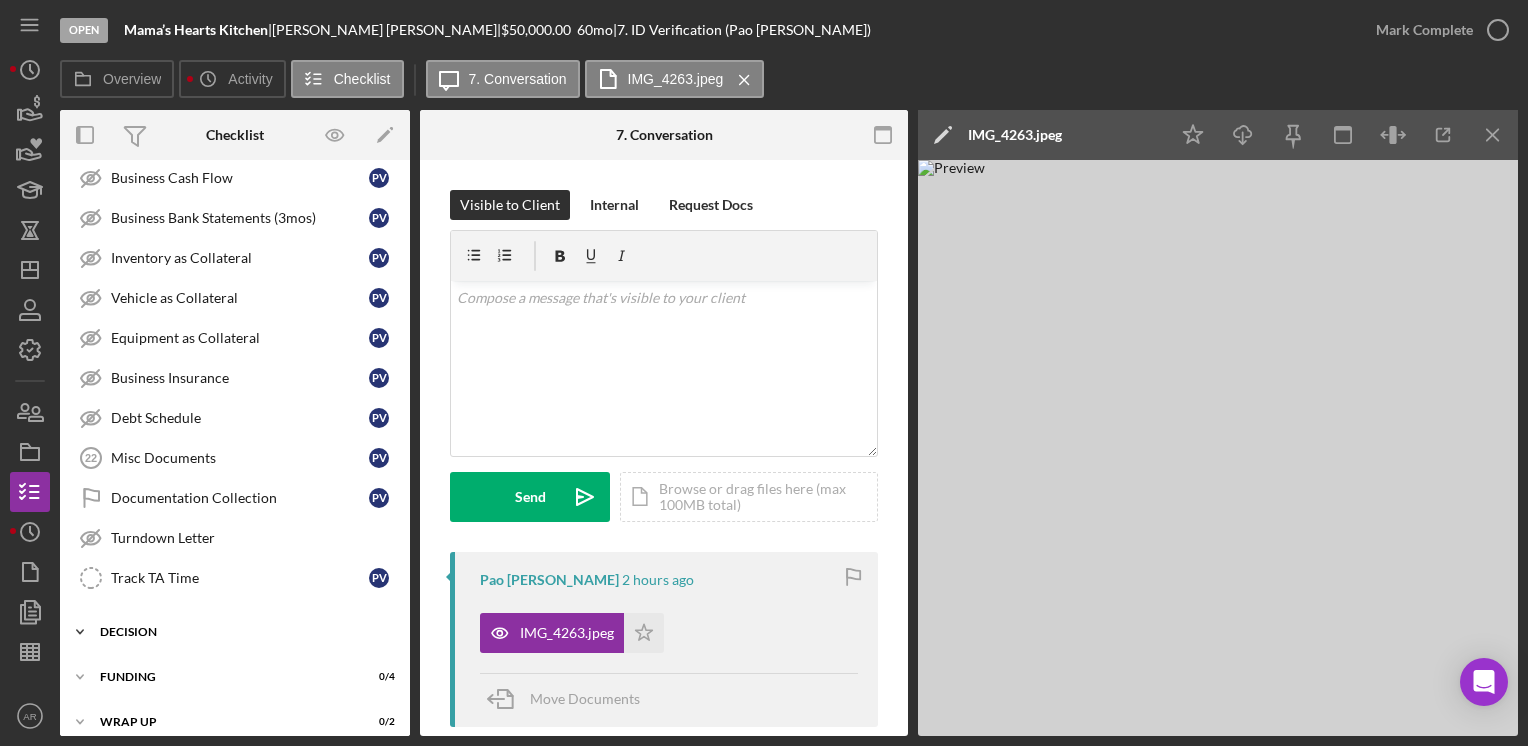 click on "Decision" at bounding box center (242, 632) 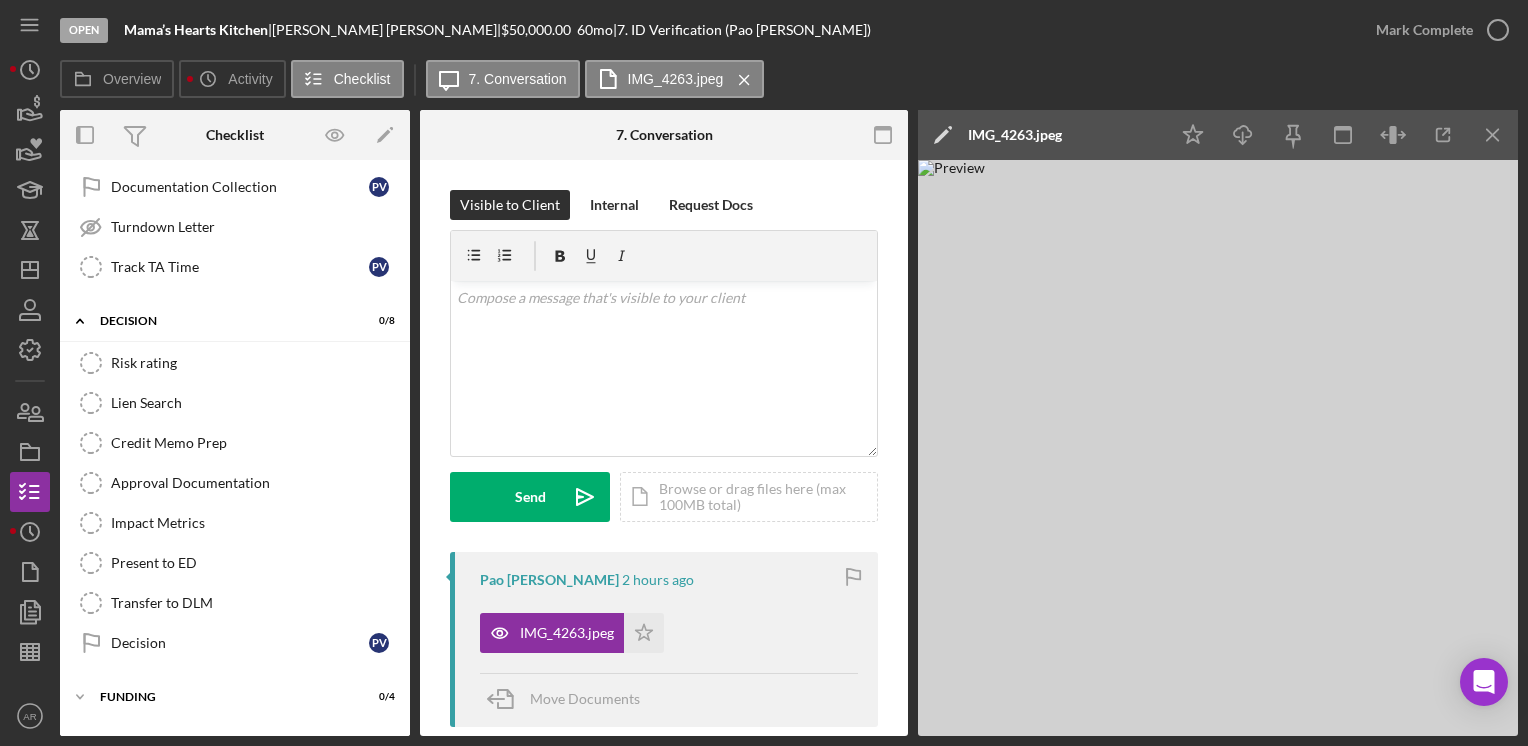 scroll, scrollTop: 1517, scrollLeft: 0, axis: vertical 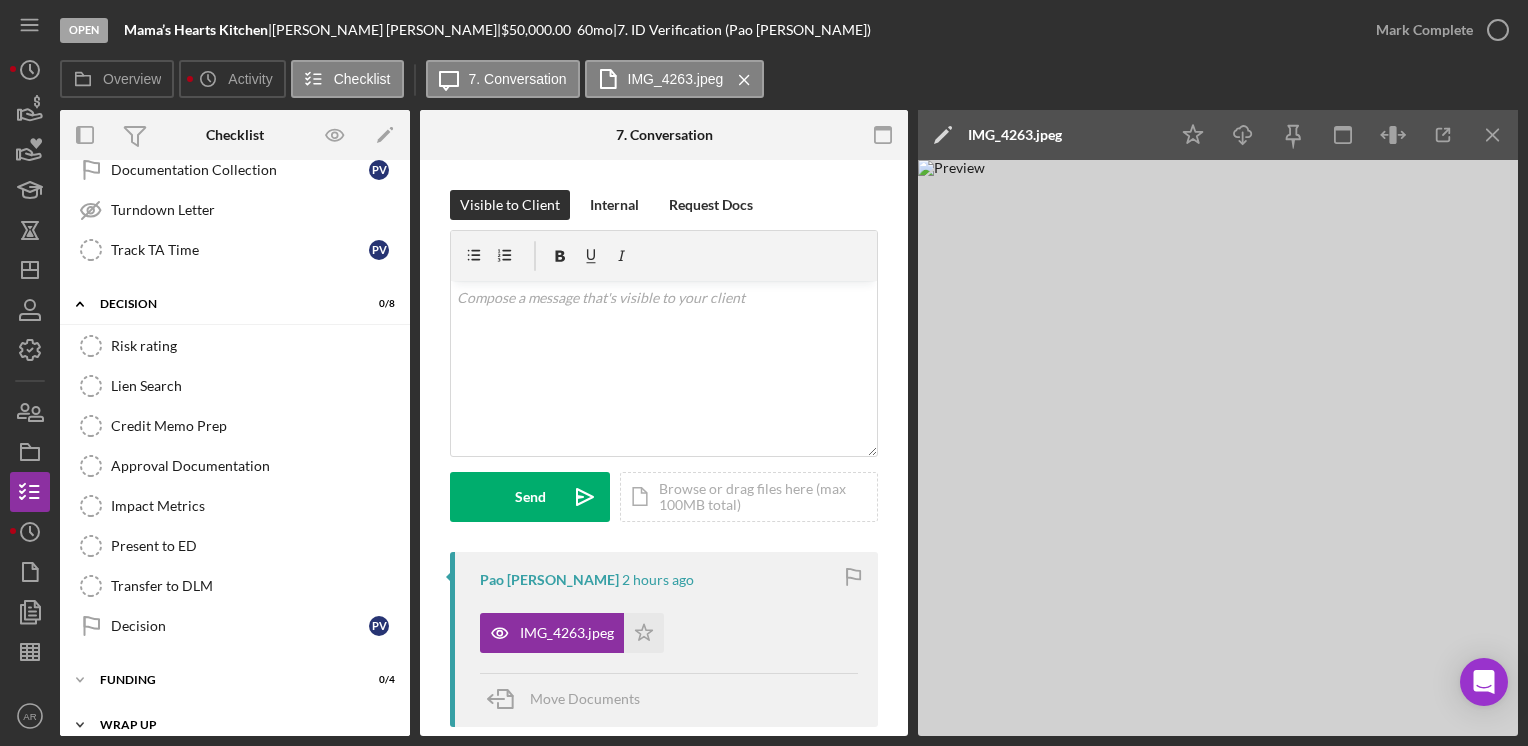 click on "Wrap up" at bounding box center [242, 725] 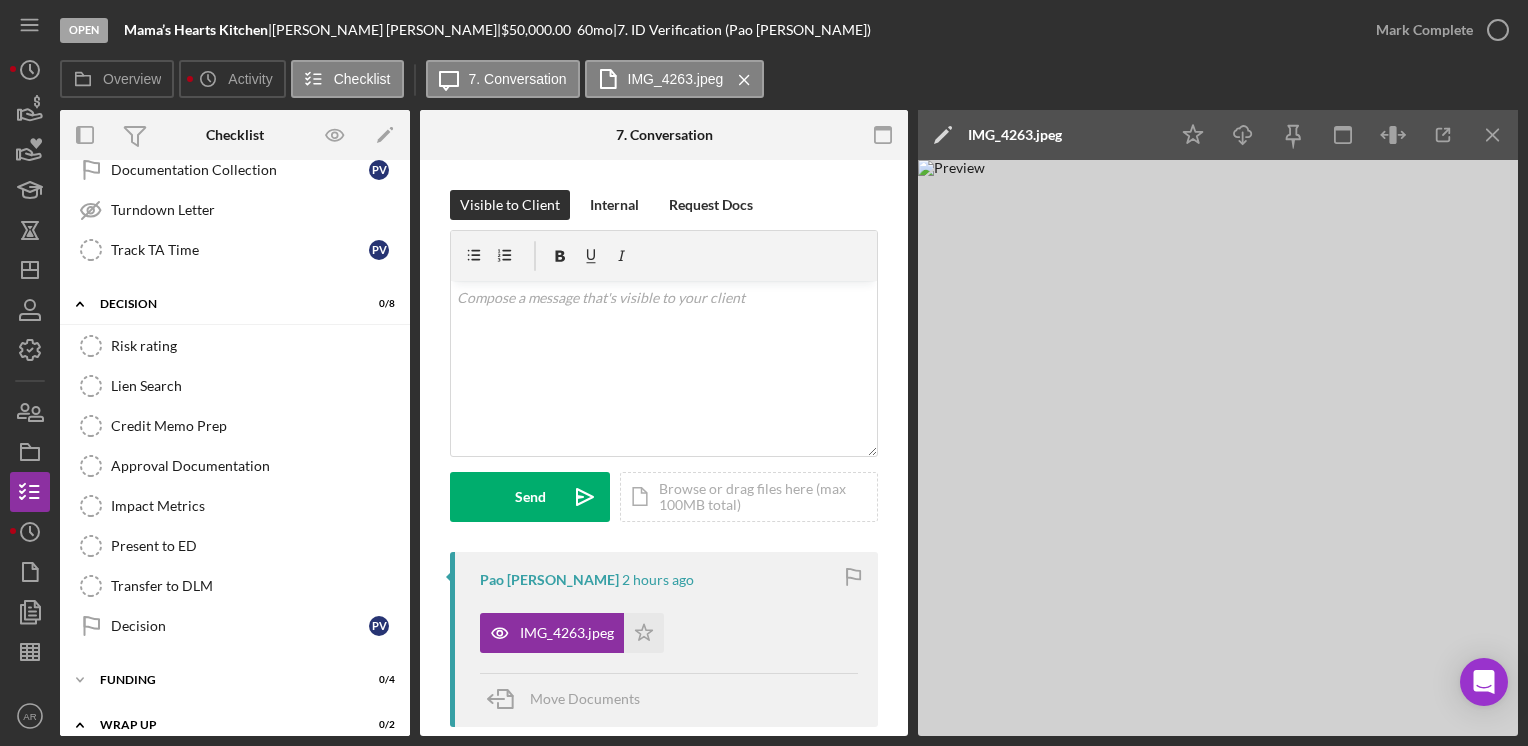 scroll, scrollTop: 1607, scrollLeft: 0, axis: vertical 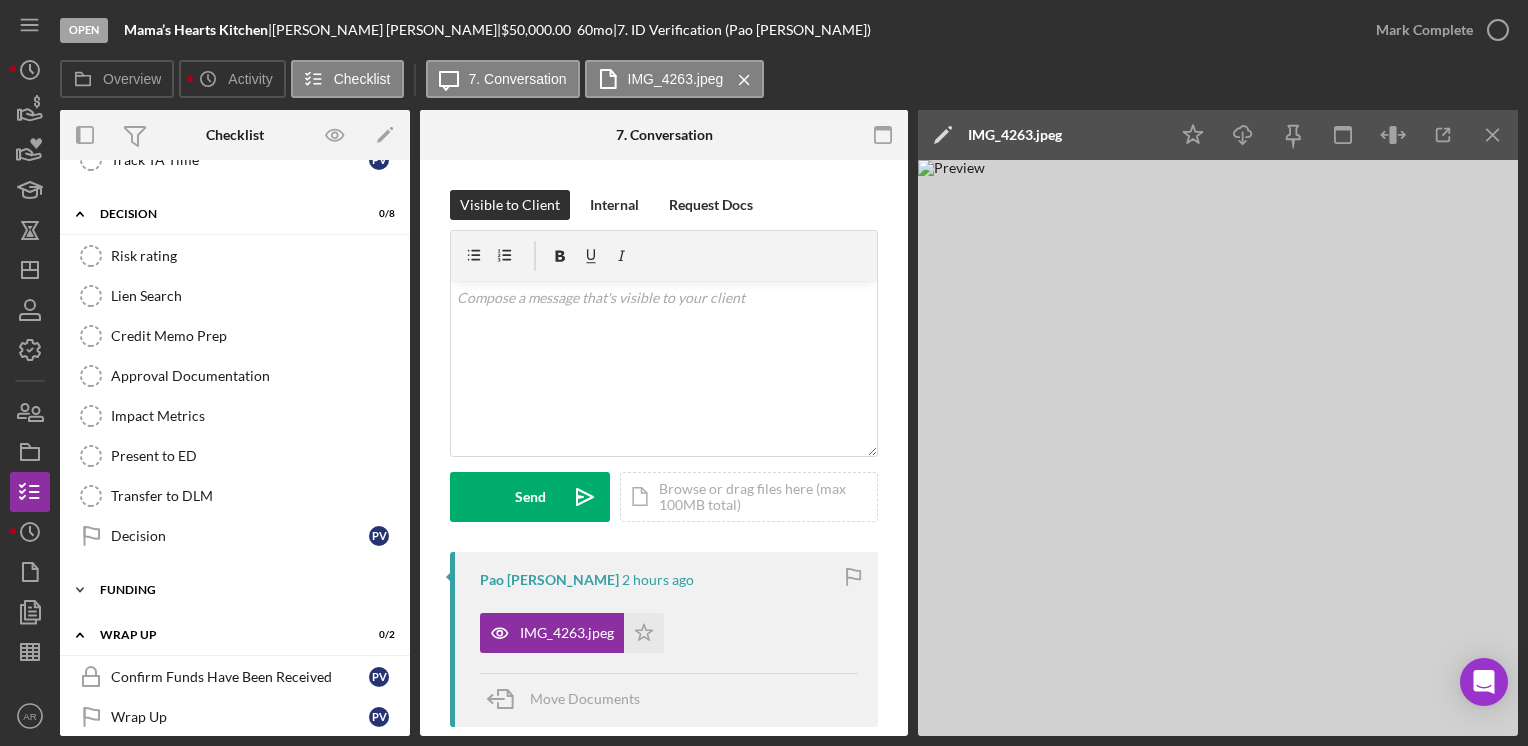 click on "Icon/Expander" 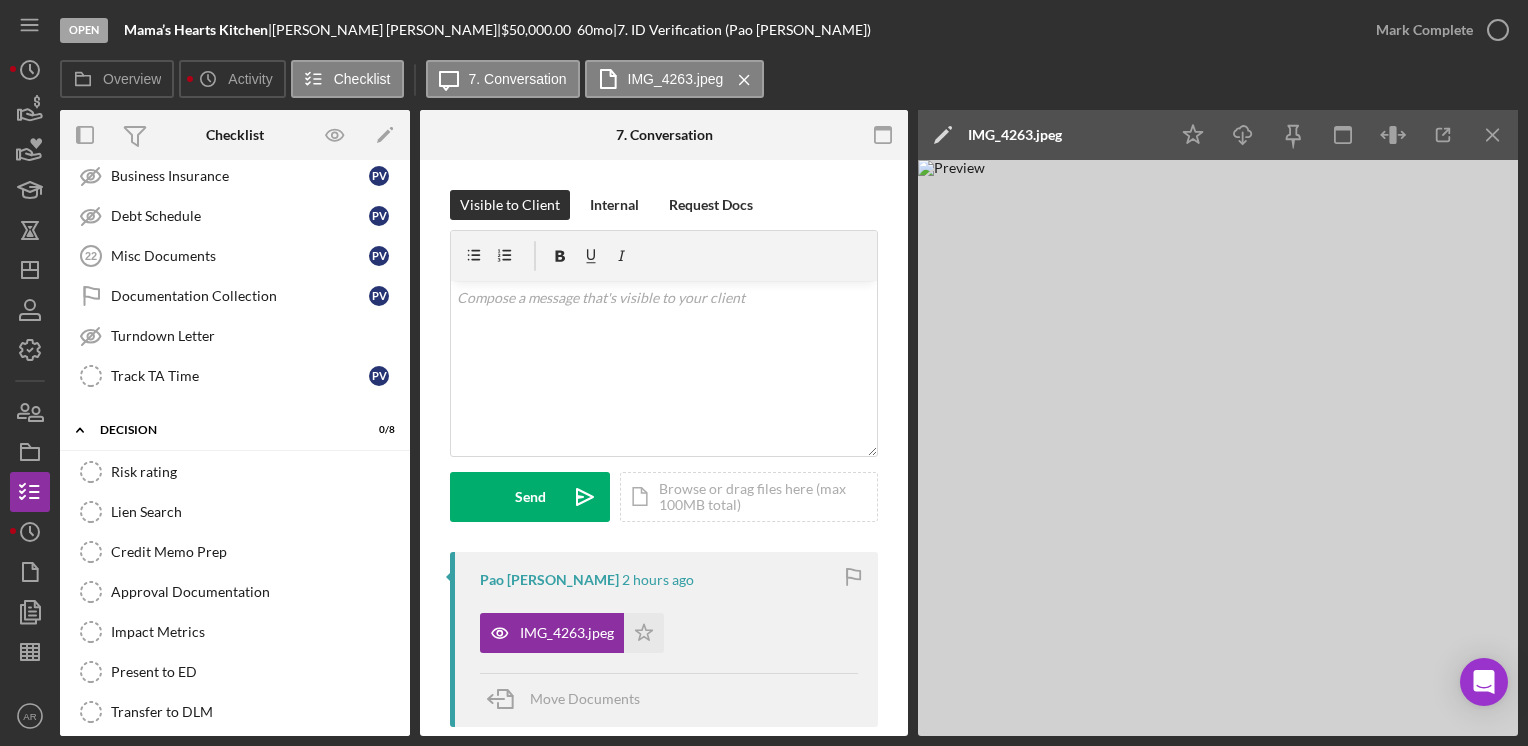 scroll, scrollTop: 1381, scrollLeft: 0, axis: vertical 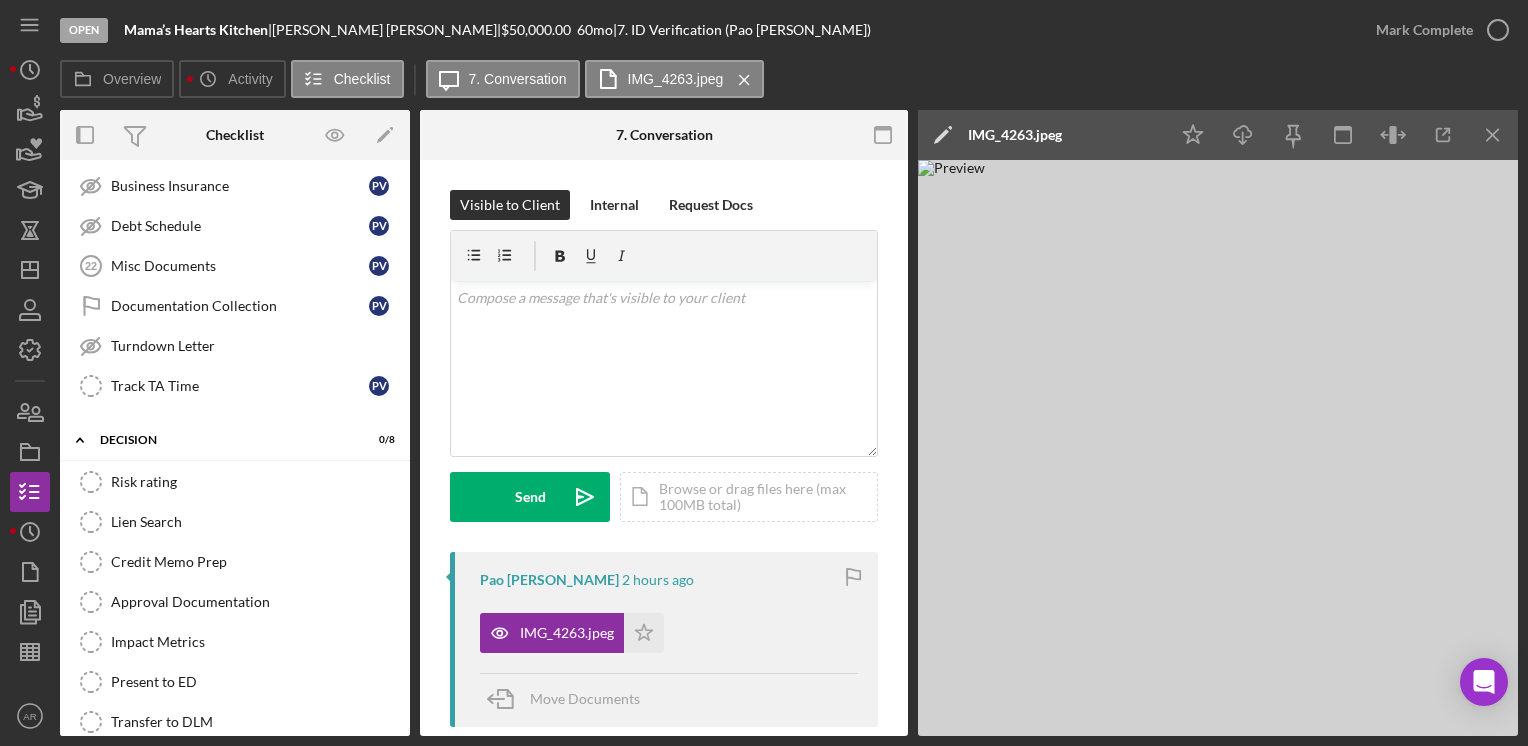click on "Risk rating Risk rating Lien Search Lien Search Credit Memo Prep Credit Memo Prep Approval Documentation Approval Documentation Impact Metrics Impact Metrics Present to ED Present to ED Transfer to DLM Transfer to DLM Decision Decision P V" at bounding box center [235, 627] 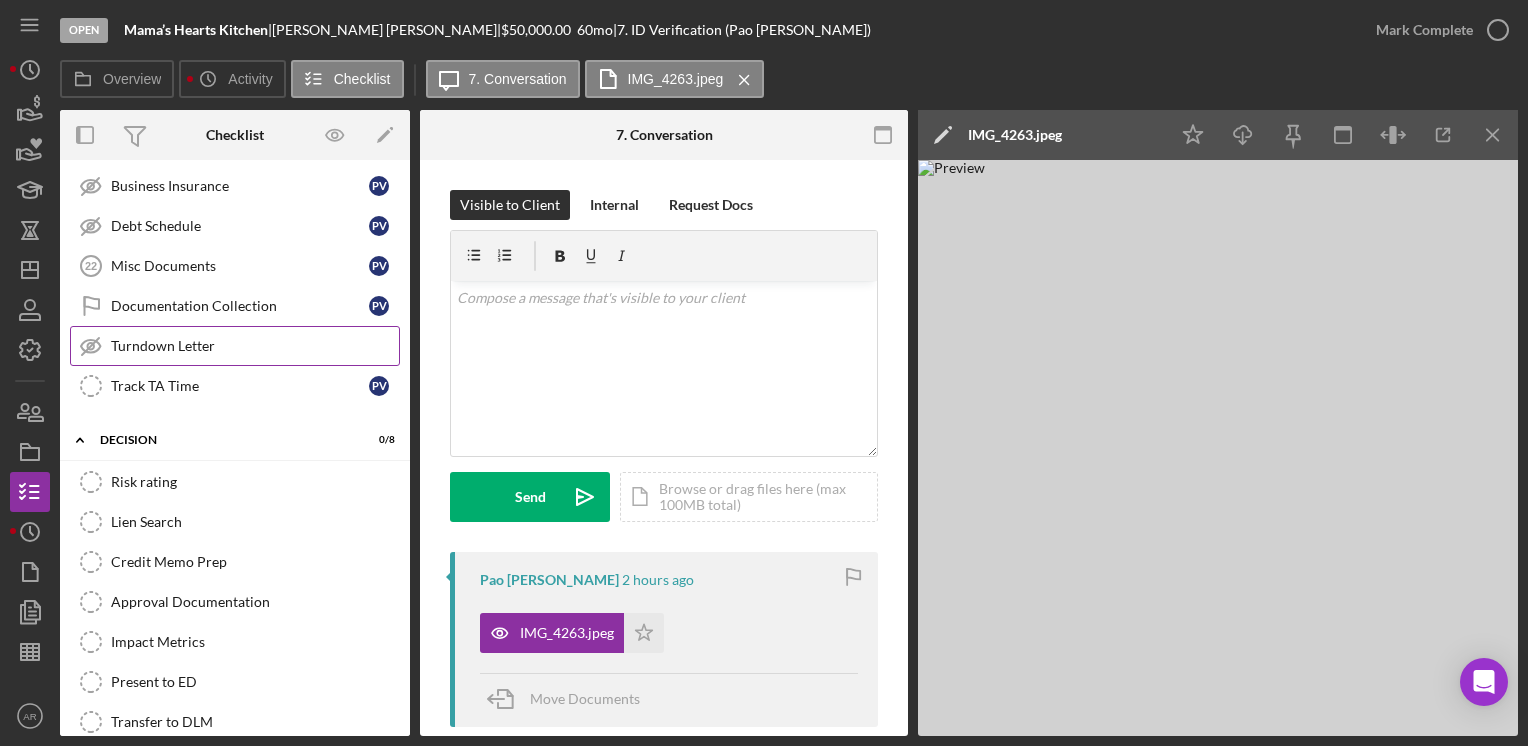 click on "Turndown Letter" at bounding box center (255, 346) 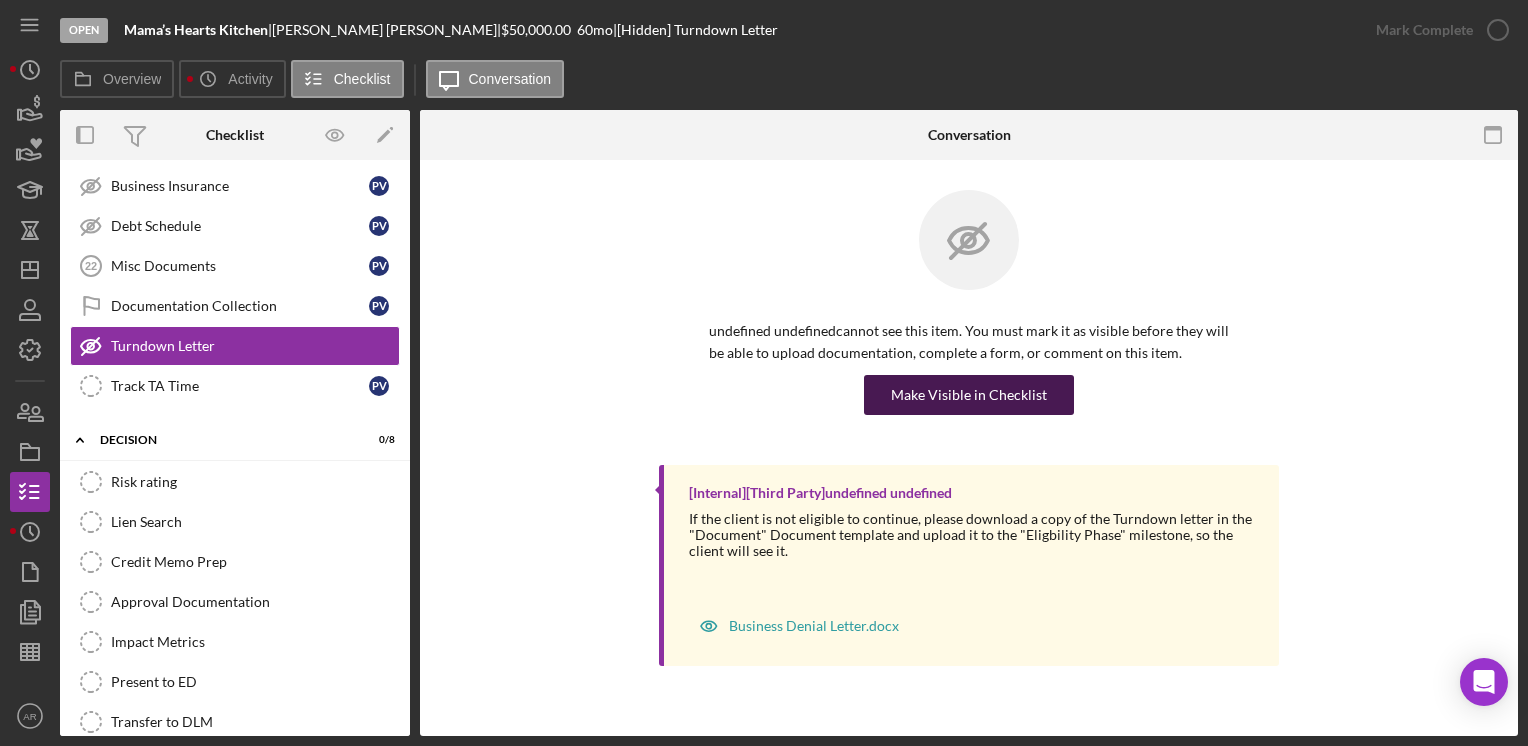 click on "Make Visible in Checklist" at bounding box center (969, 395) 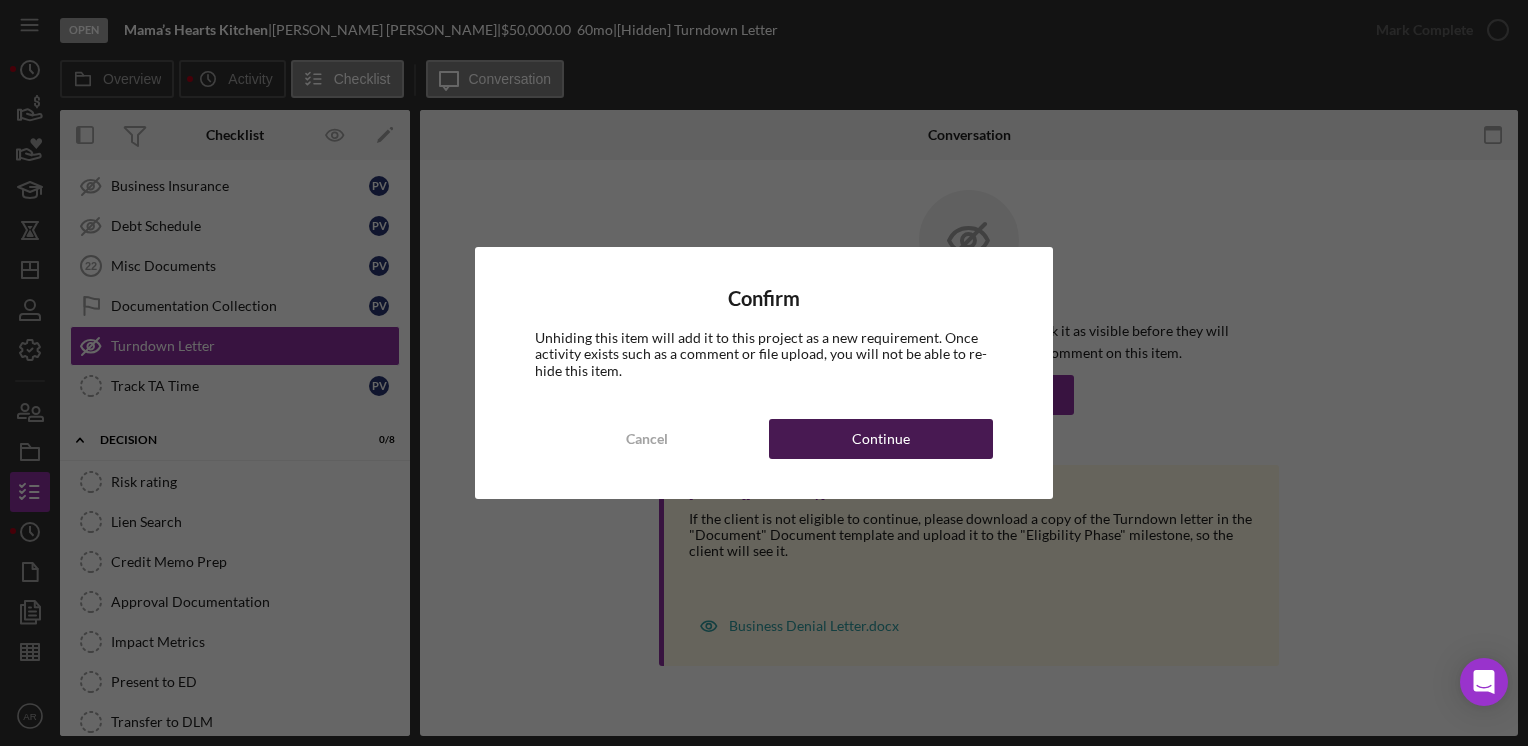 click on "Continue" at bounding box center [881, 439] 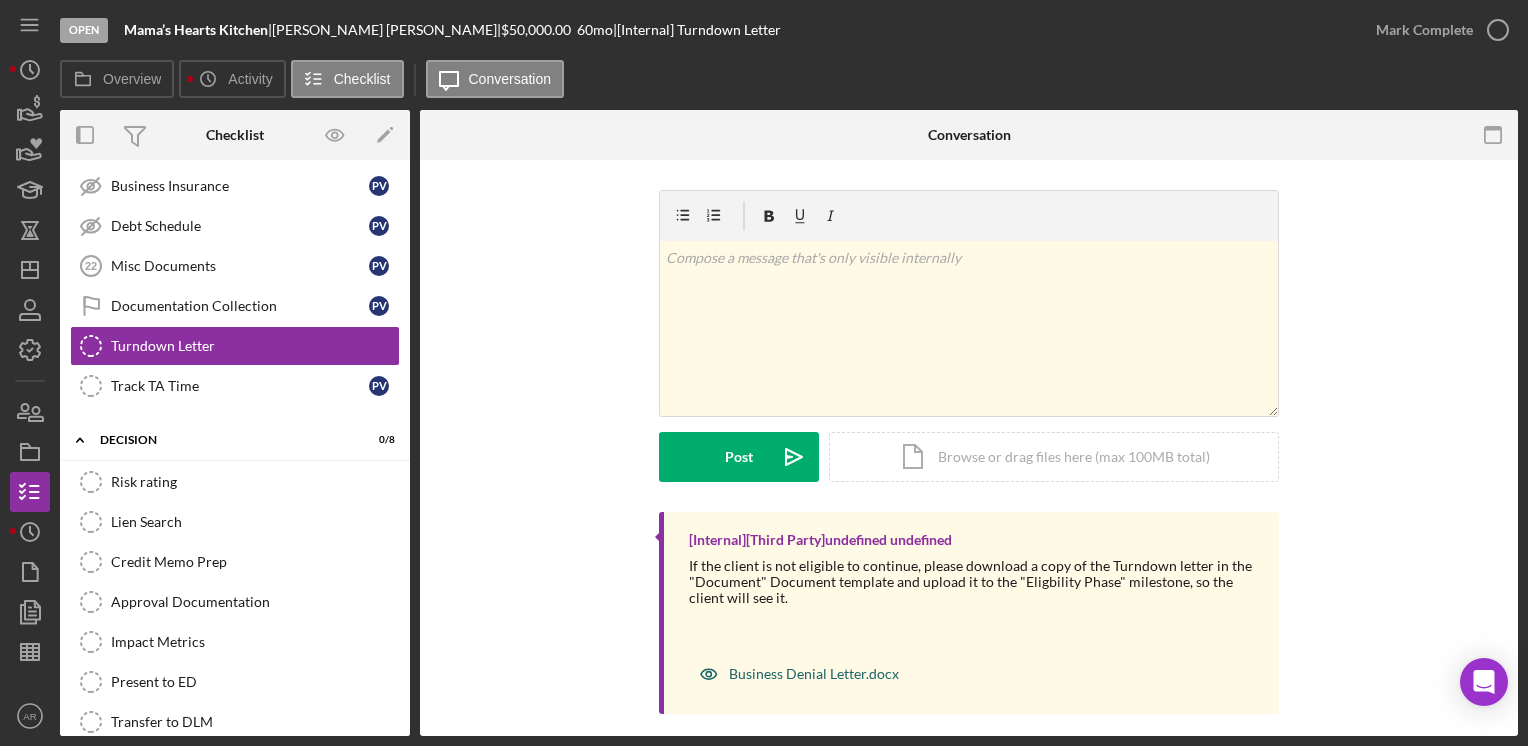 click on "Business Denial Letter.docx" at bounding box center (814, 674) 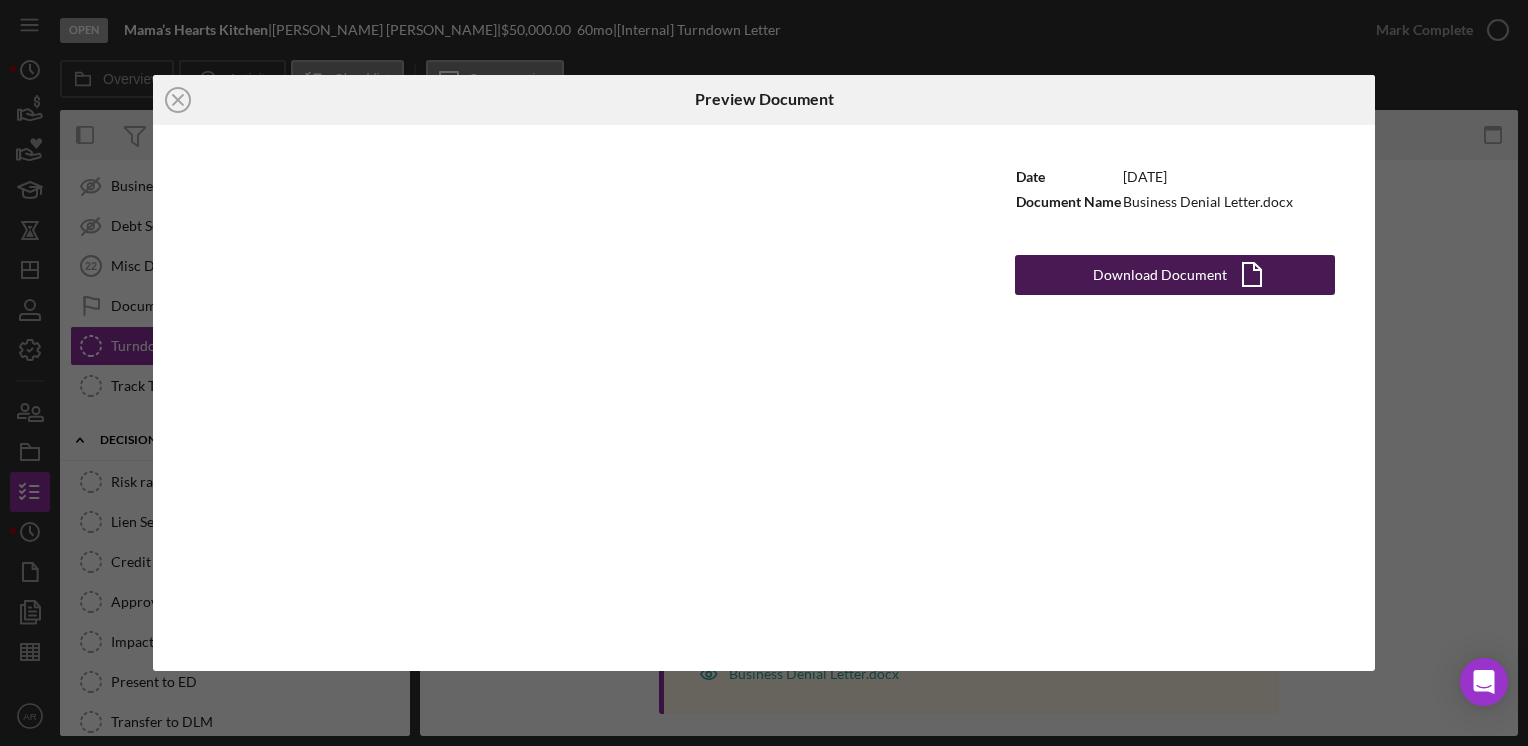 click on "Download Document" at bounding box center [1160, 275] 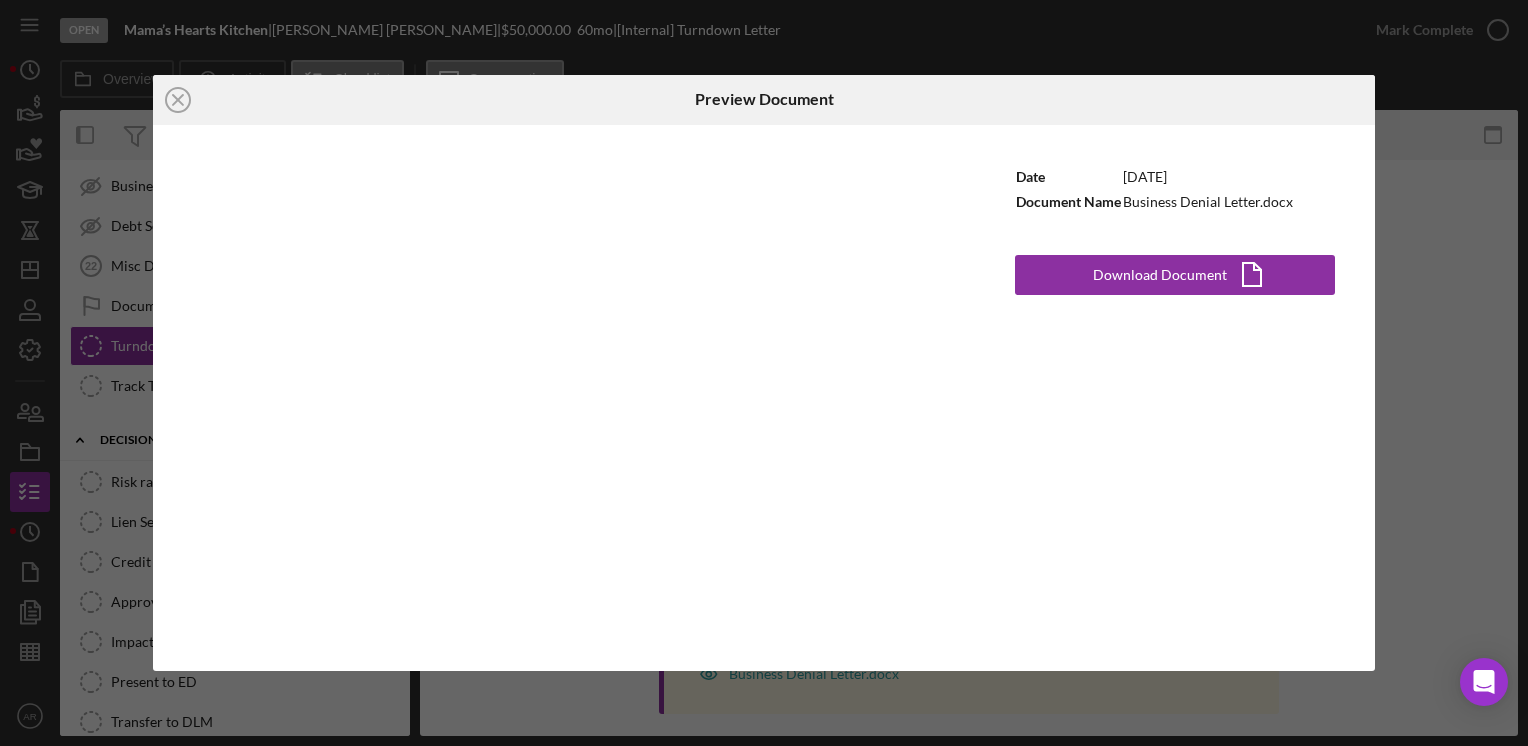 click on "Icon/Close Preview Document Date [DATE] Document Name Business Denial Letter.docx    Download Document Icon/Document" at bounding box center [764, 373] 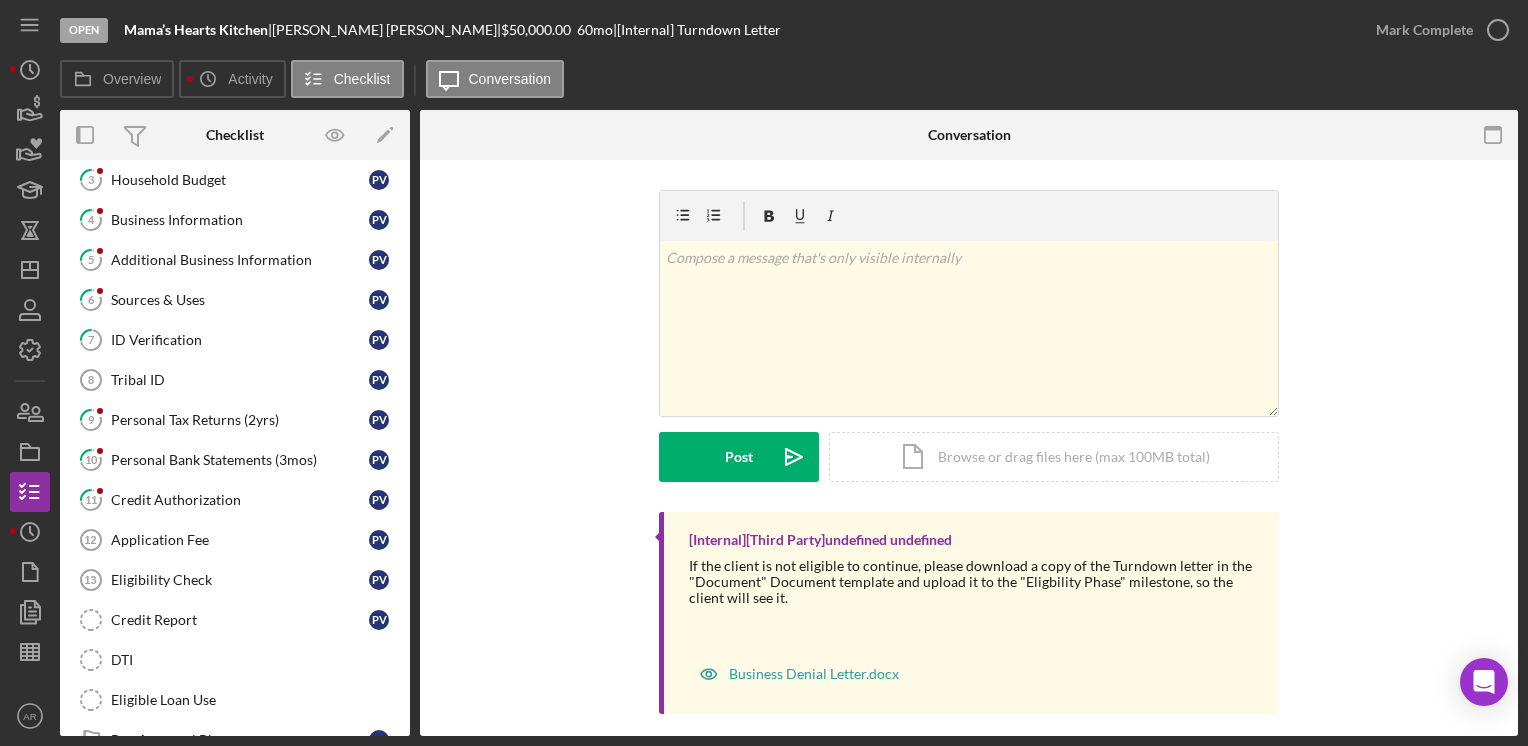 scroll, scrollTop: 0, scrollLeft: 0, axis: both 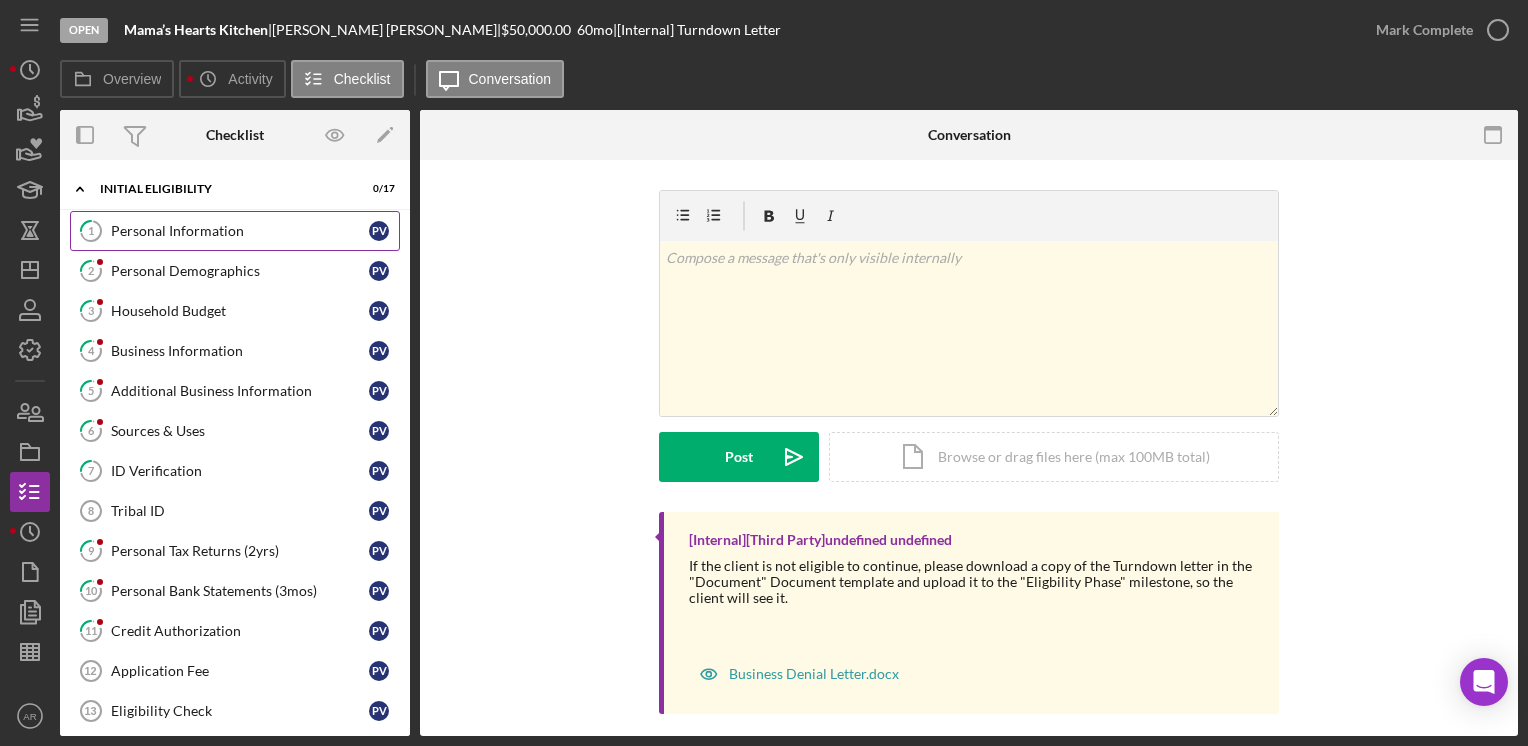 click on "Personal Information" at bounding box center (240, 231) 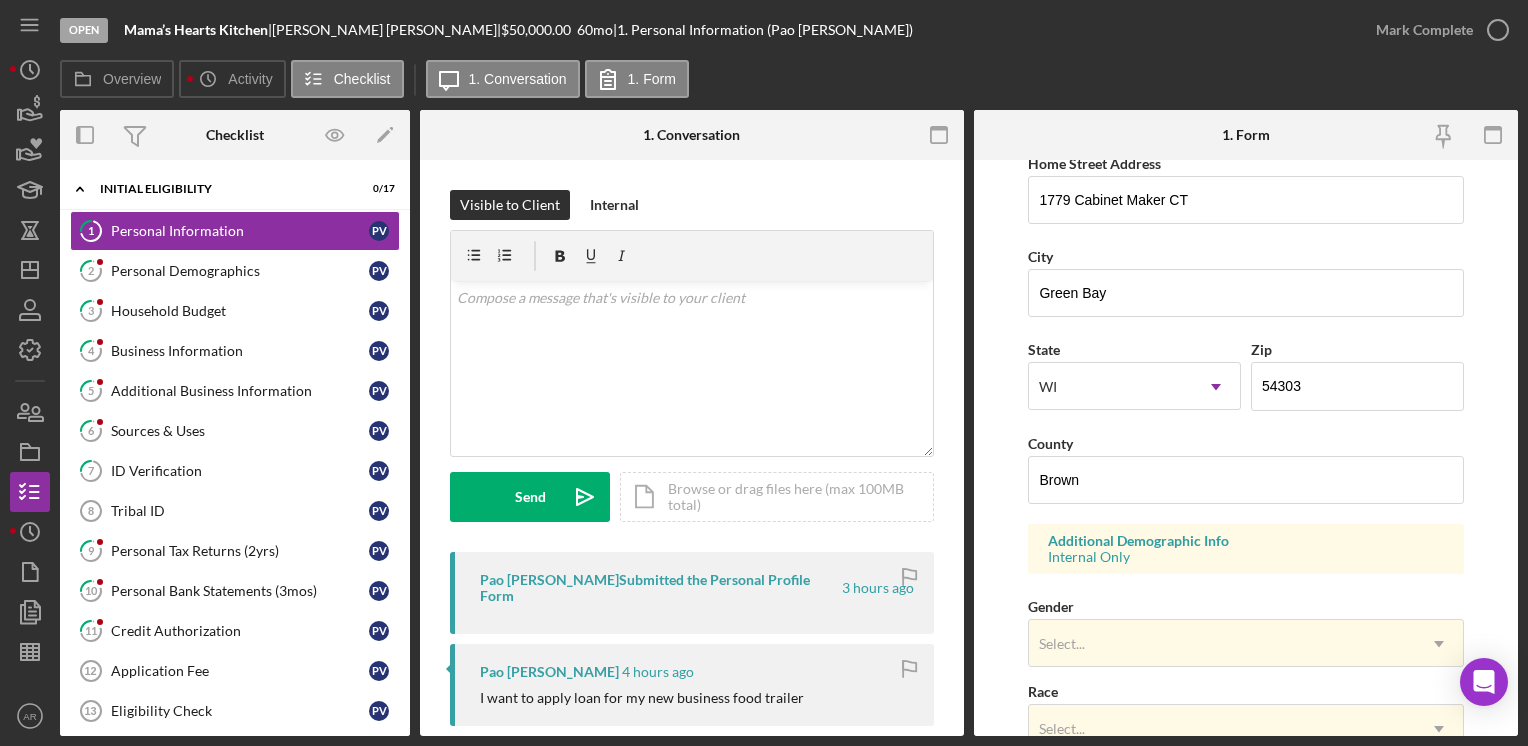 scroll, scrollTop: 424, scrollLeft: 0, axis: vertical 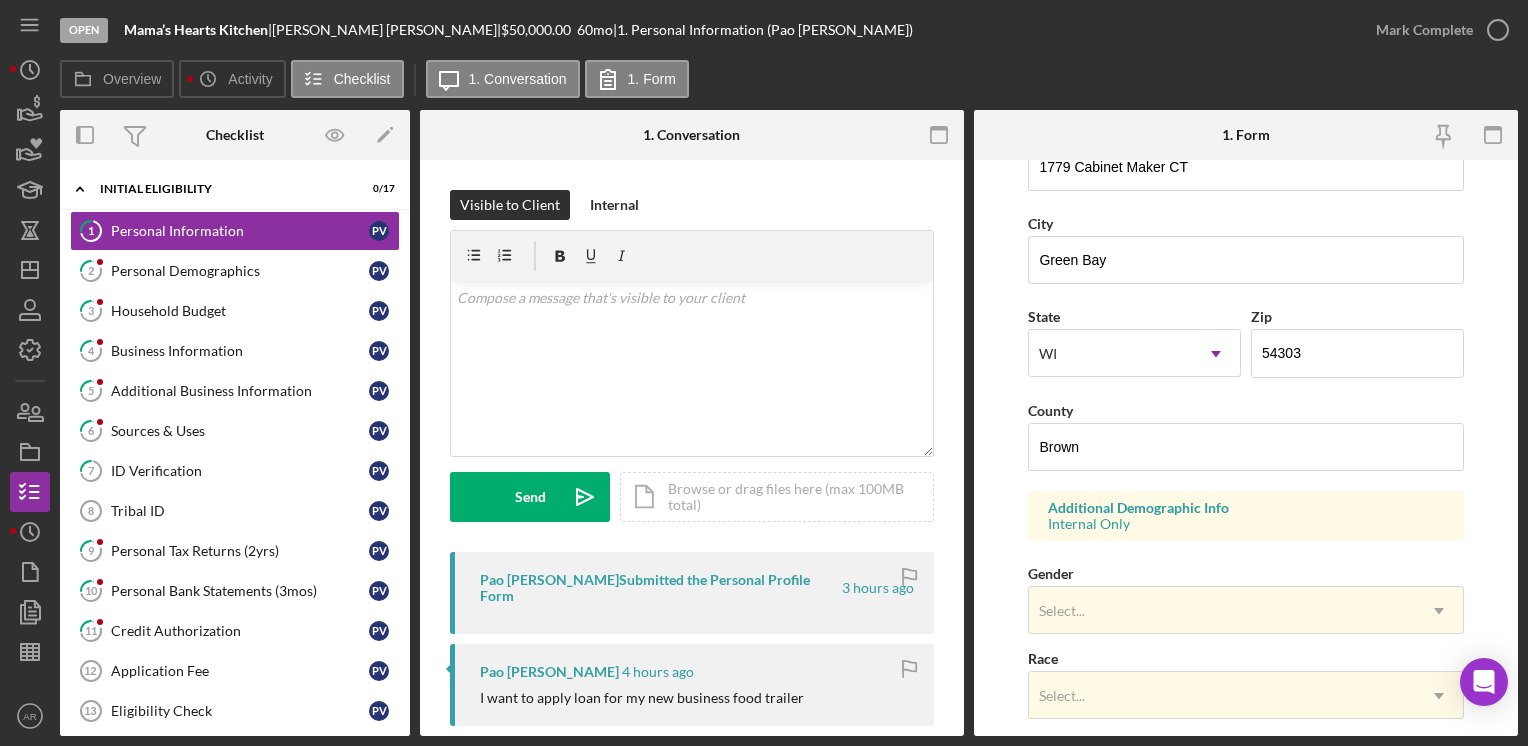 click on "First Name [PERSON_NAME] Middle Name Last Name [PERSON_NAME] Job Title None Date of Birth [DEMOGRAPHIC_DATA] Veteran Status Select... Icon/Dropdown Arrow Home Street Address [STREET_ADDRESS][US_STATE] Icon/Dropdown Arrow Zip 54303 County Brown Additional Demographic Info Internal Only Gender Select... Icon/Dropdown Arrow Race Select... Icon/Dropdown Arrow Ethnicity Select... Icon/Dropdown Arrow [MEDICAL_DATA] Individual Yes No Household Income Save Save" at bounding box center [1246, 448] 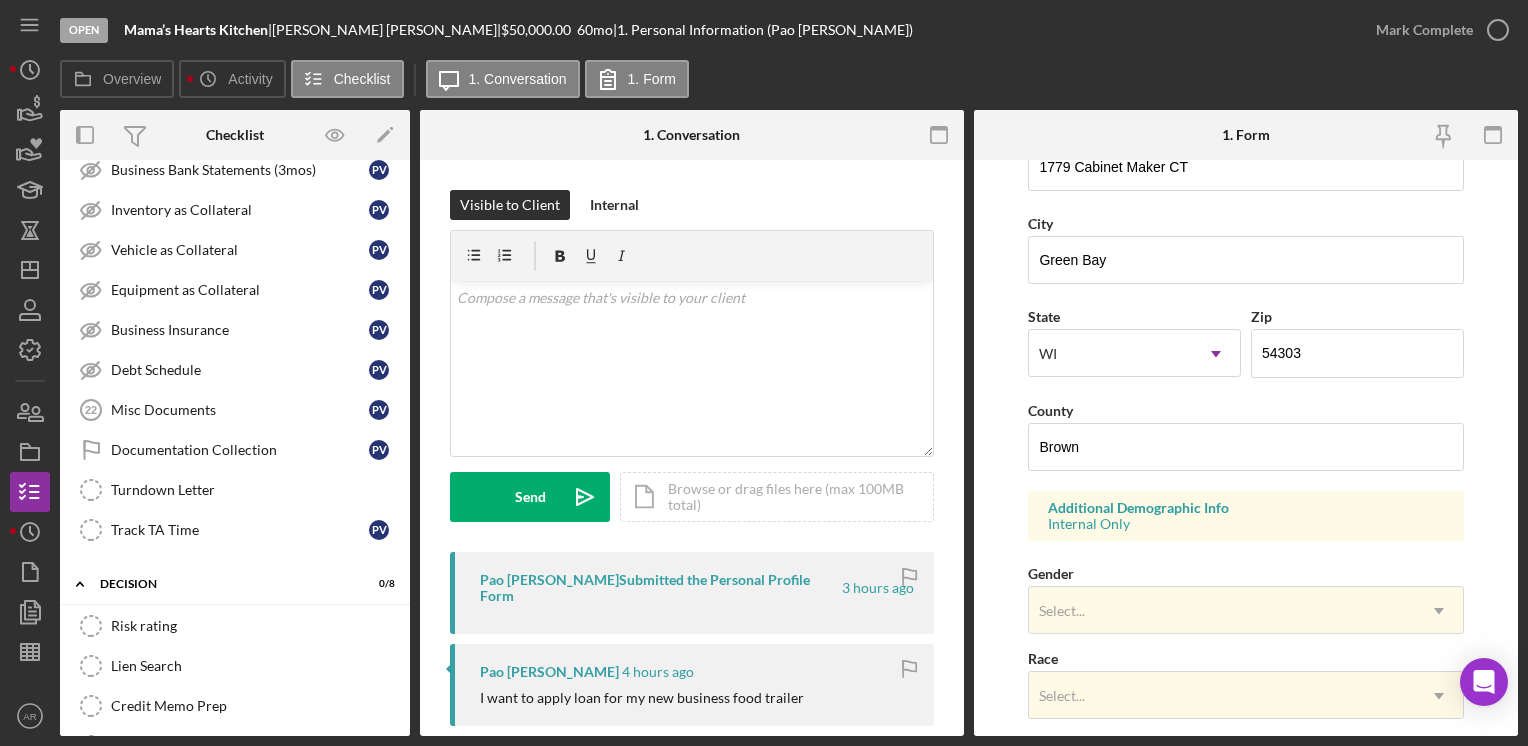scroll, scrollTop: 1248, scrollLeft: 0, axis: vertical 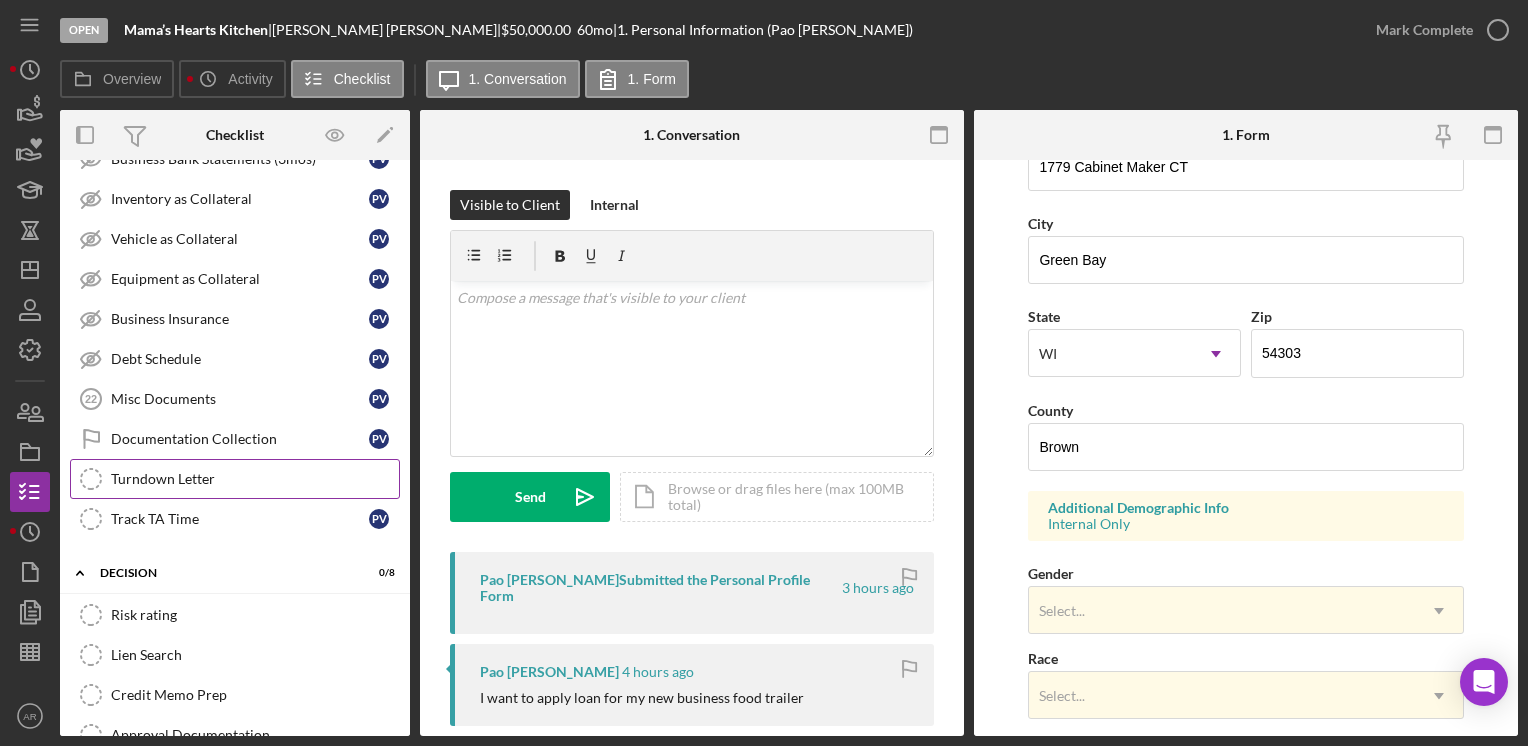 click on "Turndown Letter" at bounding box center [255, 479] 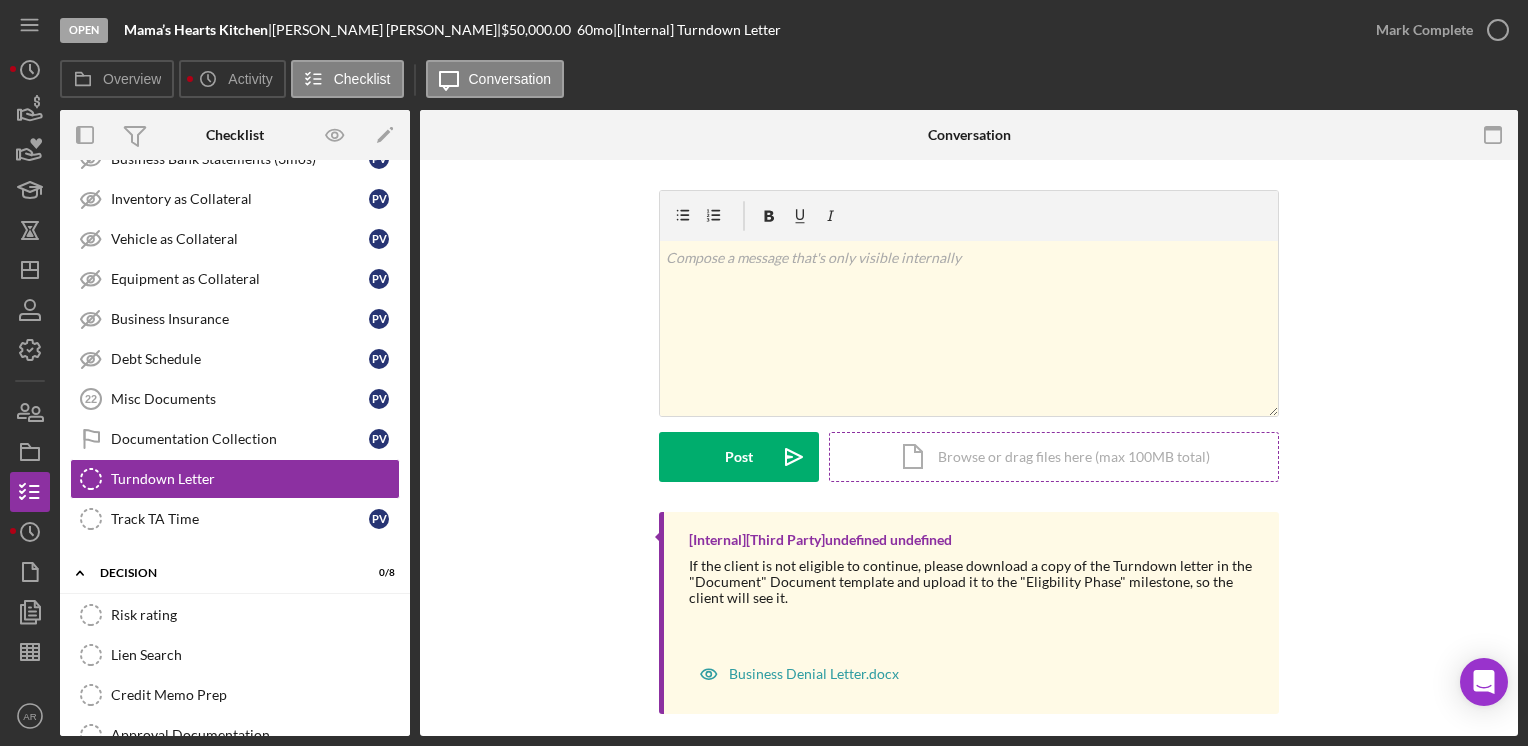 click on "Icon/Document Browse or drag files here (max 100MB total) Tap to choose files or take a photo" at bounding box center [1054, 457] 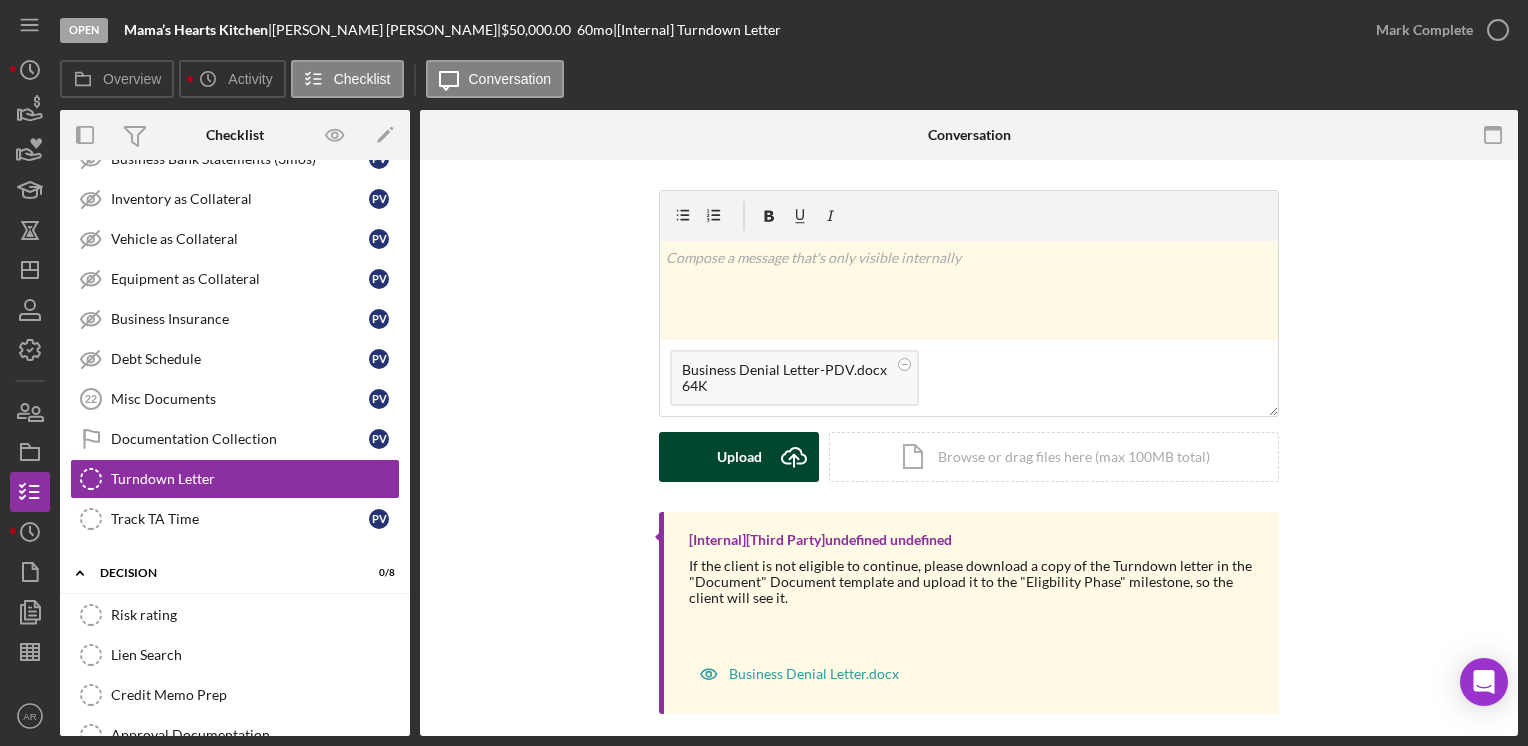 click on "Upload" at bounding box center [739, 457] 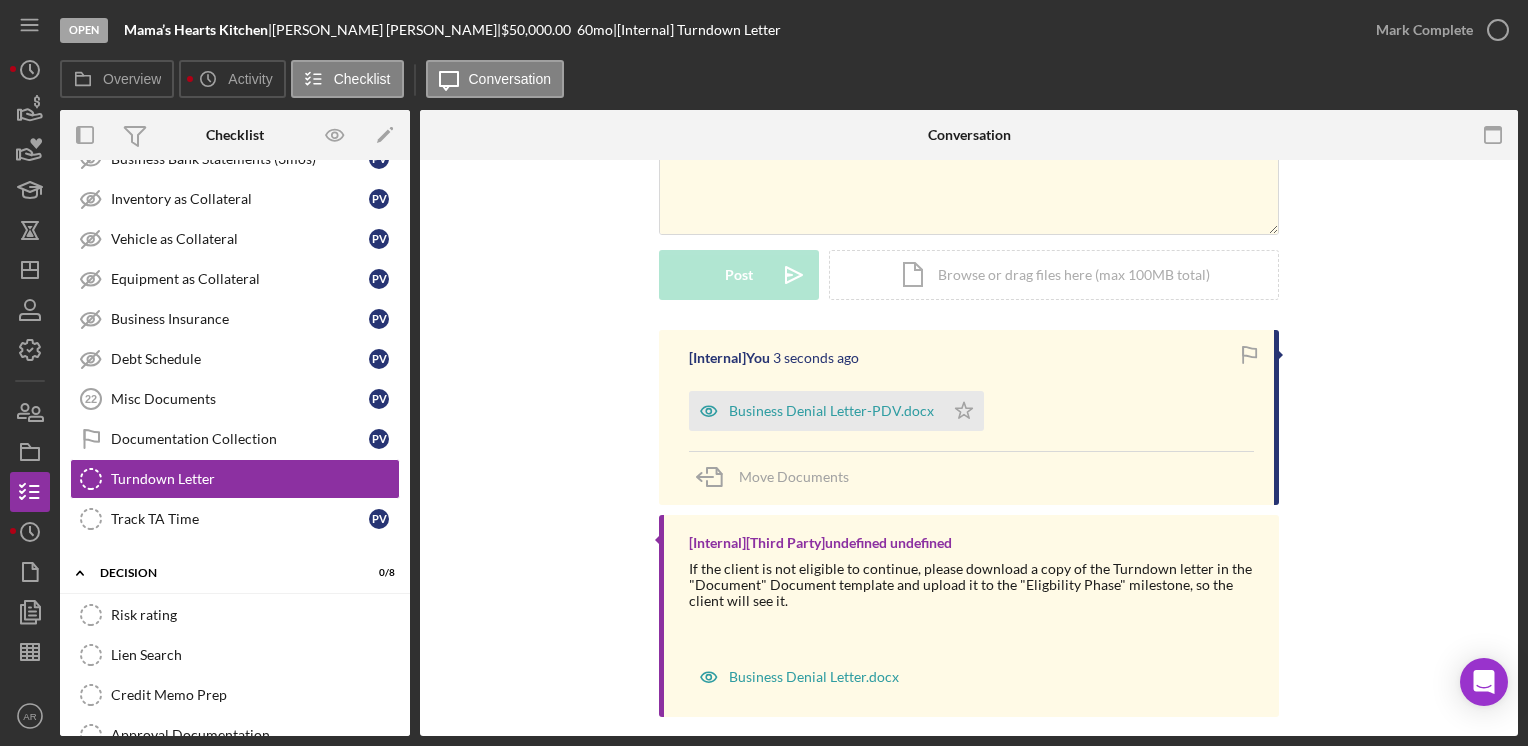 scroll, scrollTop: 201, scrollLeft: 0, axis: vertical 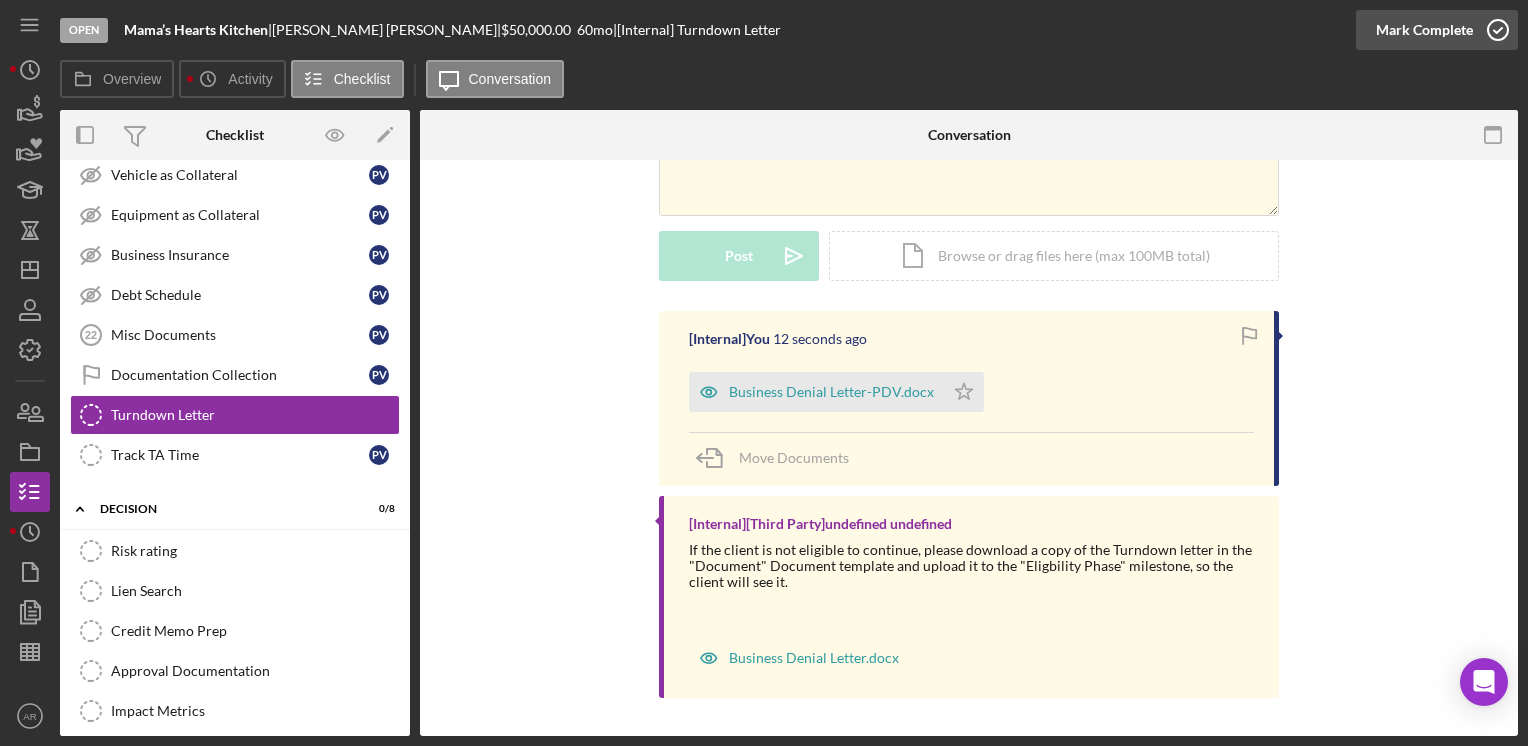 click 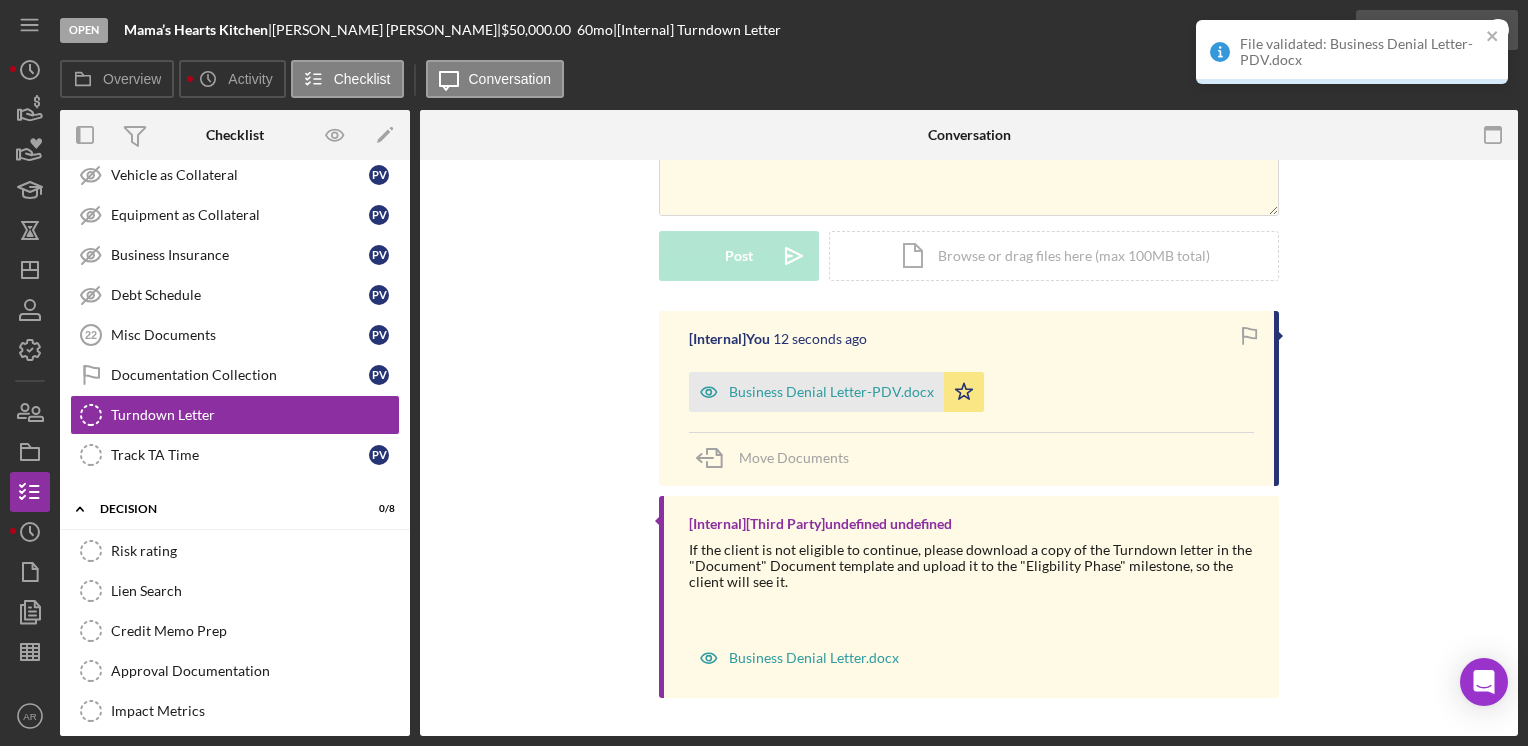 scroll, scrollTop: 476, scrollLeft: 0, axis: vertical 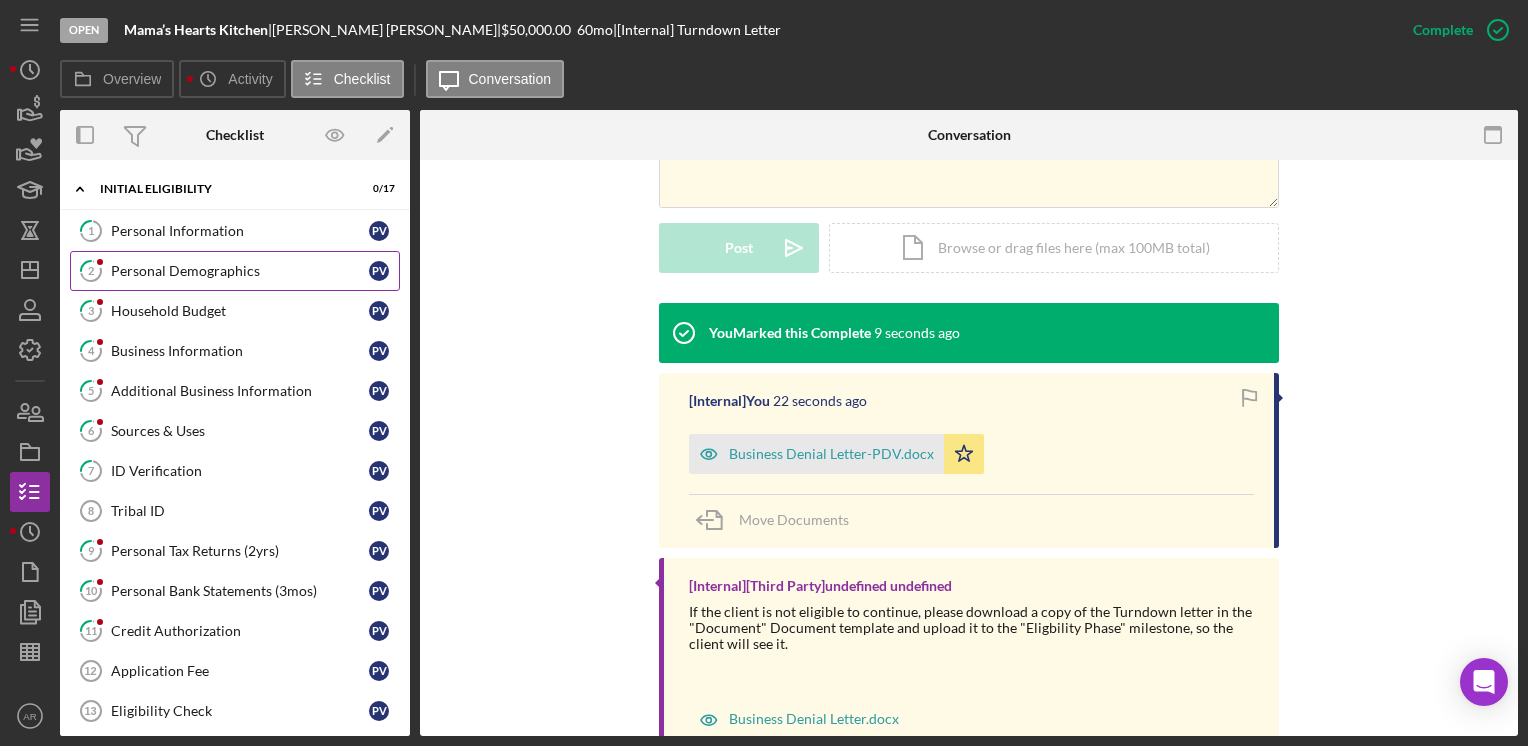 click on "Personal Demographics" at bounding box center [240, 271] 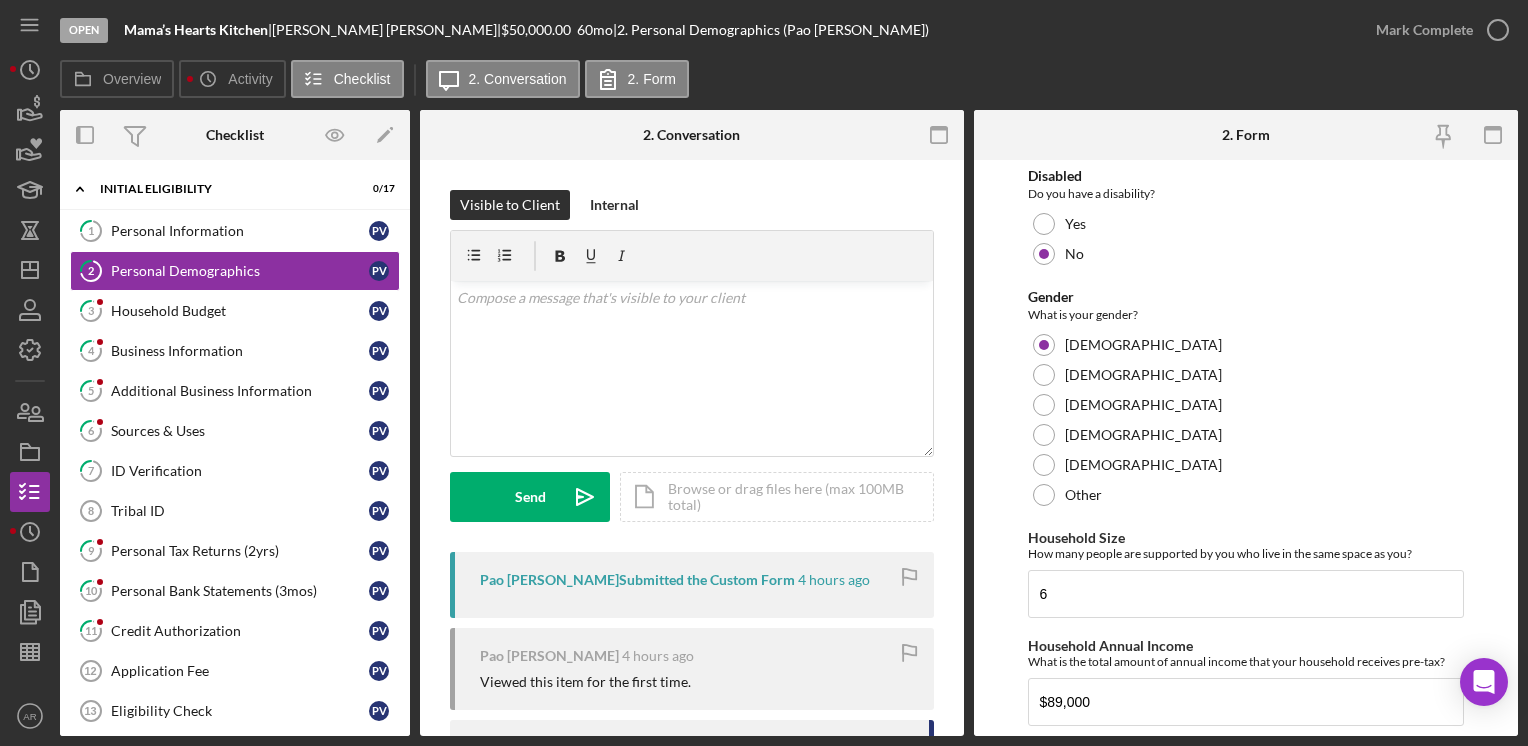 scroll, scrollTop: 1254, scrollLeft: 0, axis: vertical 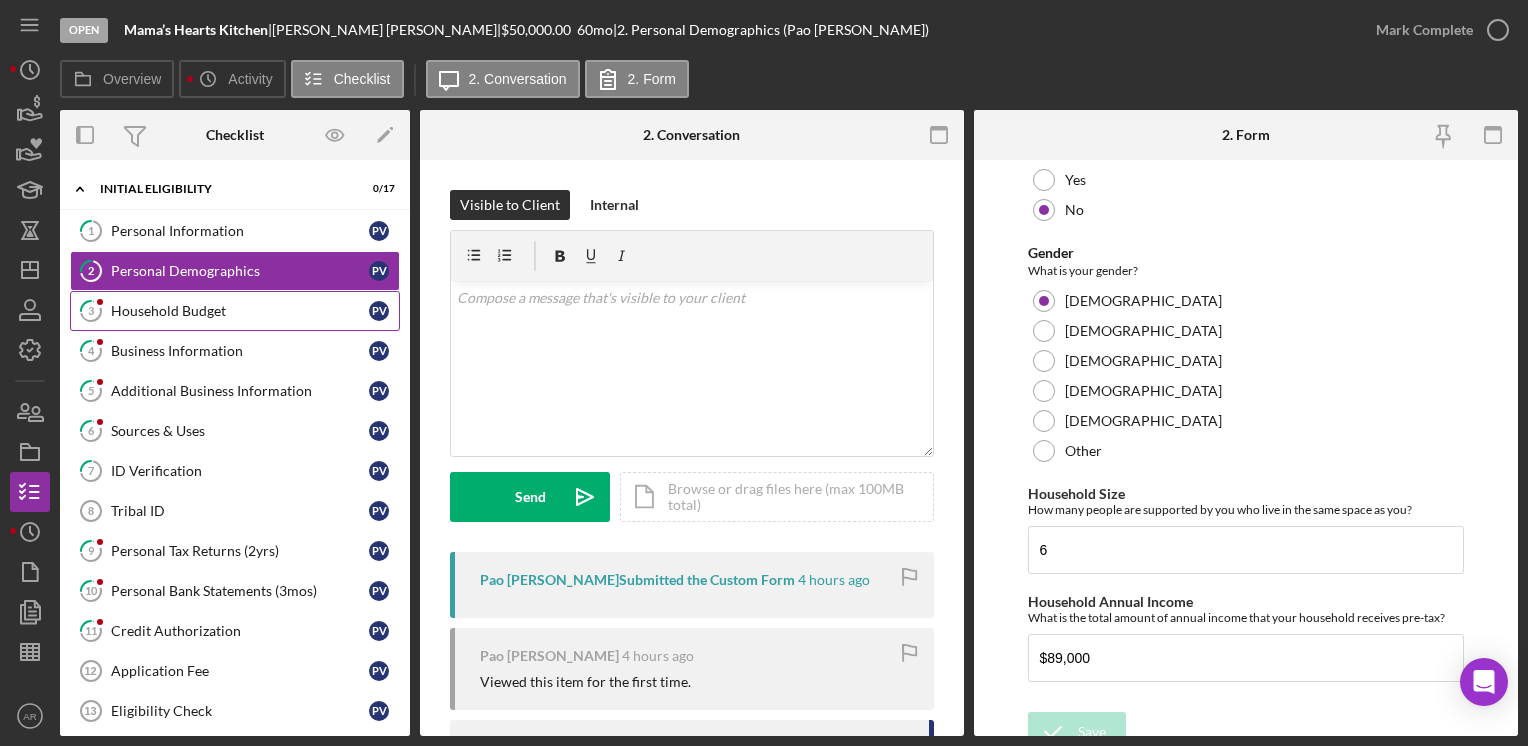 click on "3 Household Budget  P V" at bounding box center [235, 311] 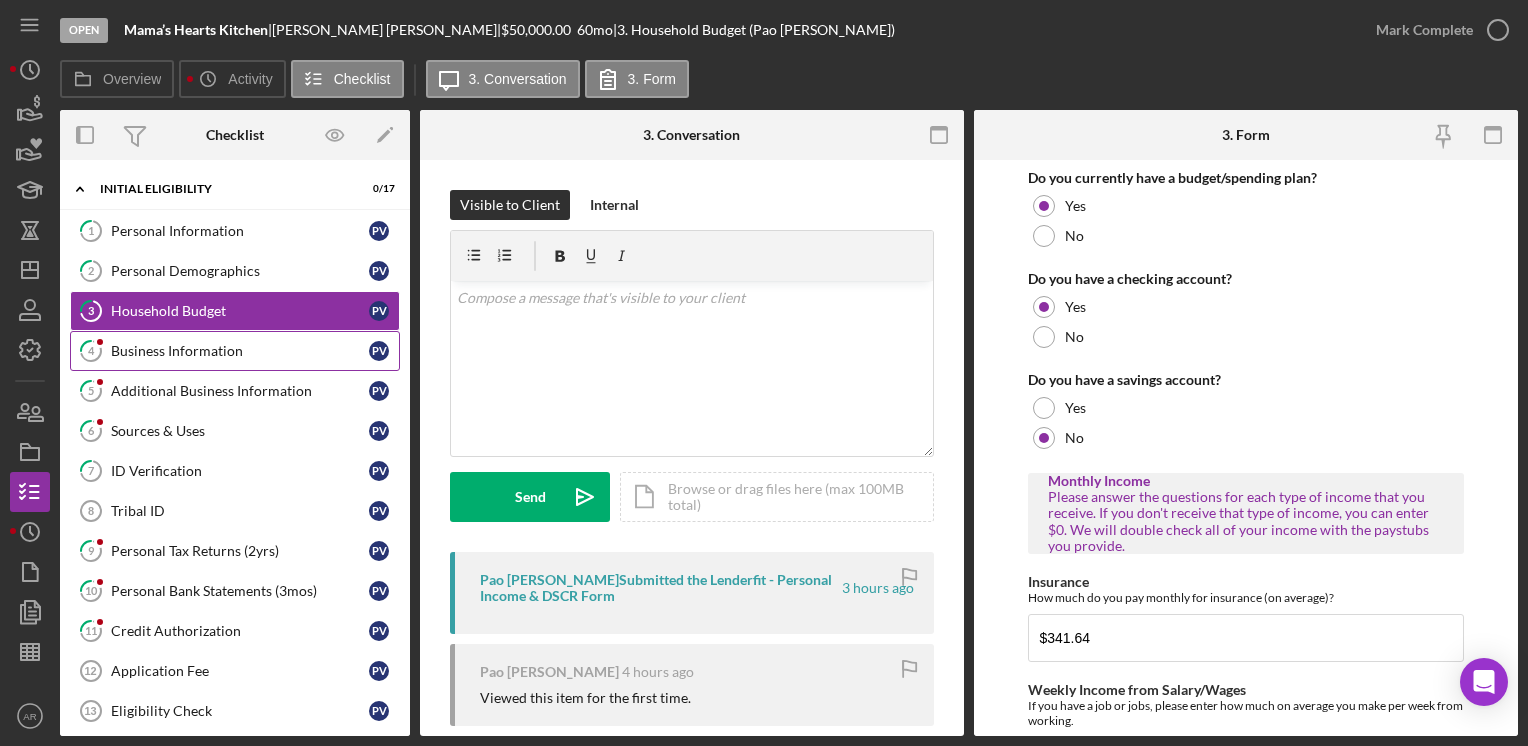 click on "Business Information" at bounding box center (240, 351) 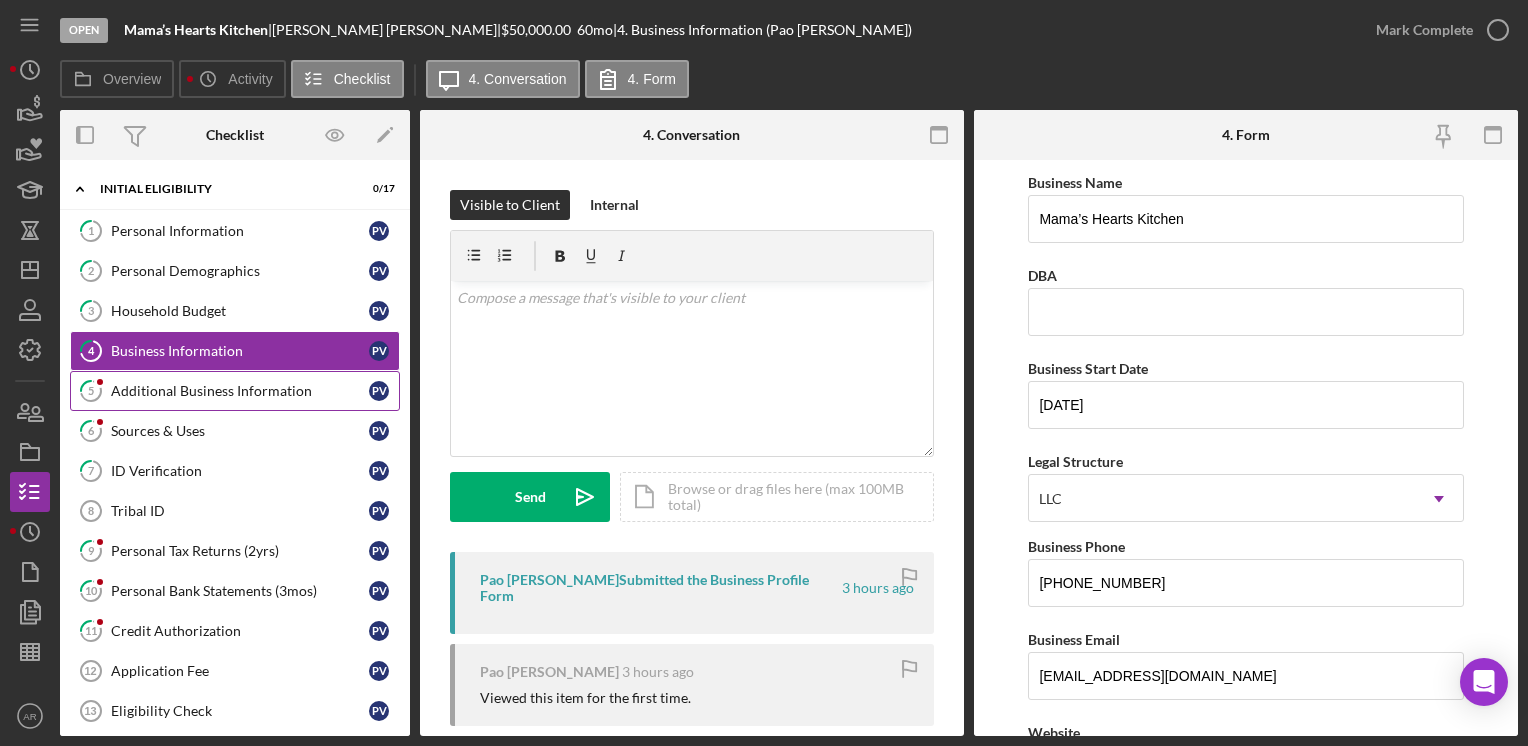 click on "Additional Business Information" at bounding box center (240, 391) 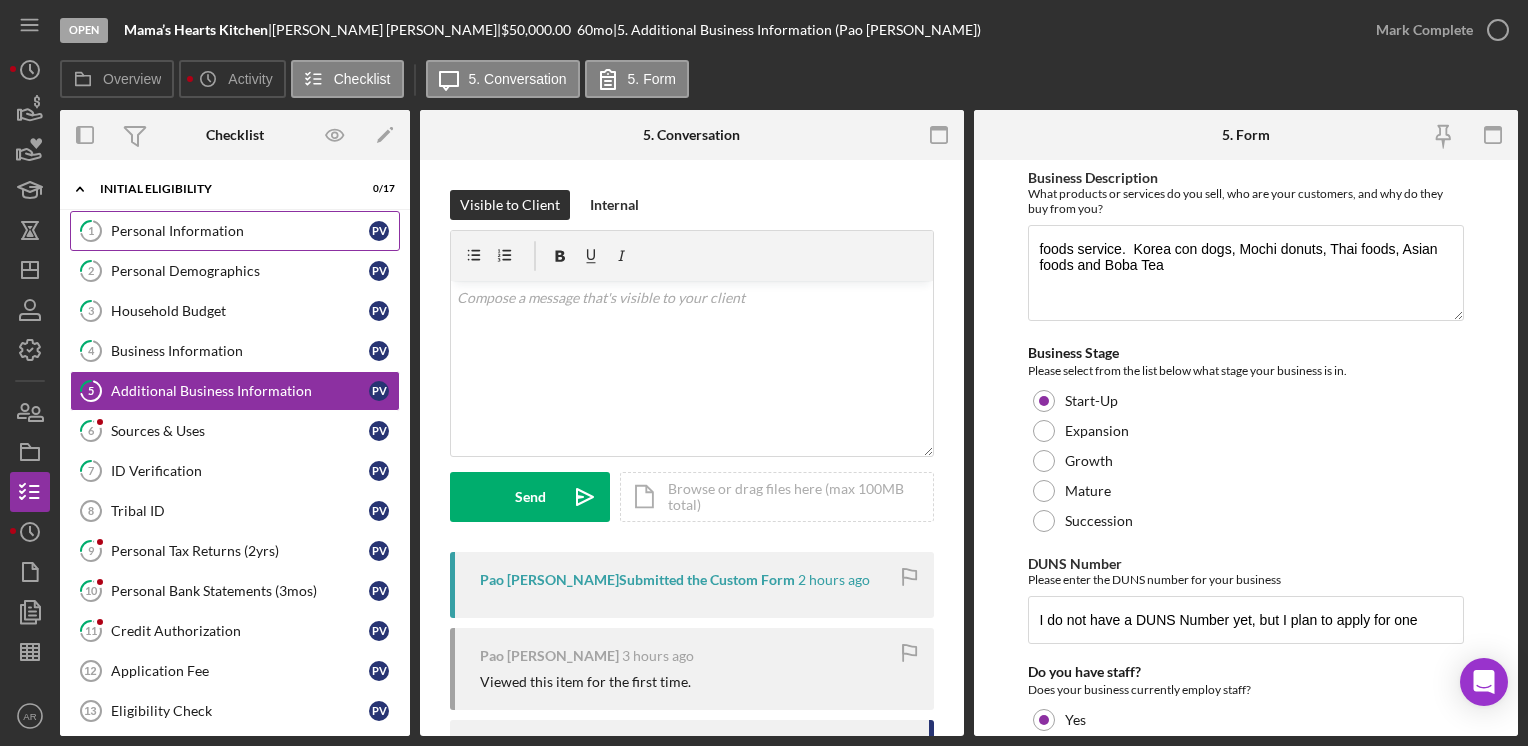 click on "1 Personal Information P V" at bounding box center (235, 231) 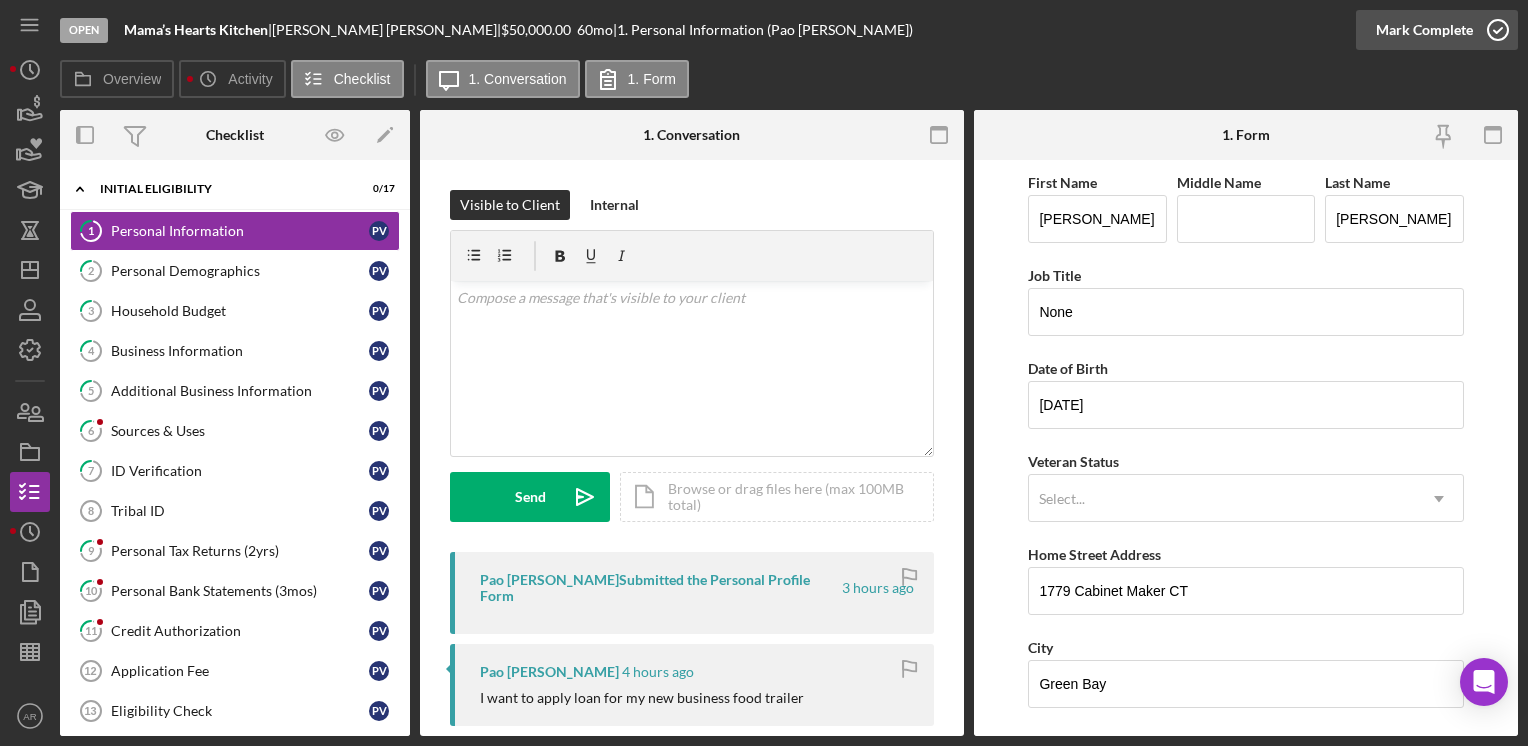 click 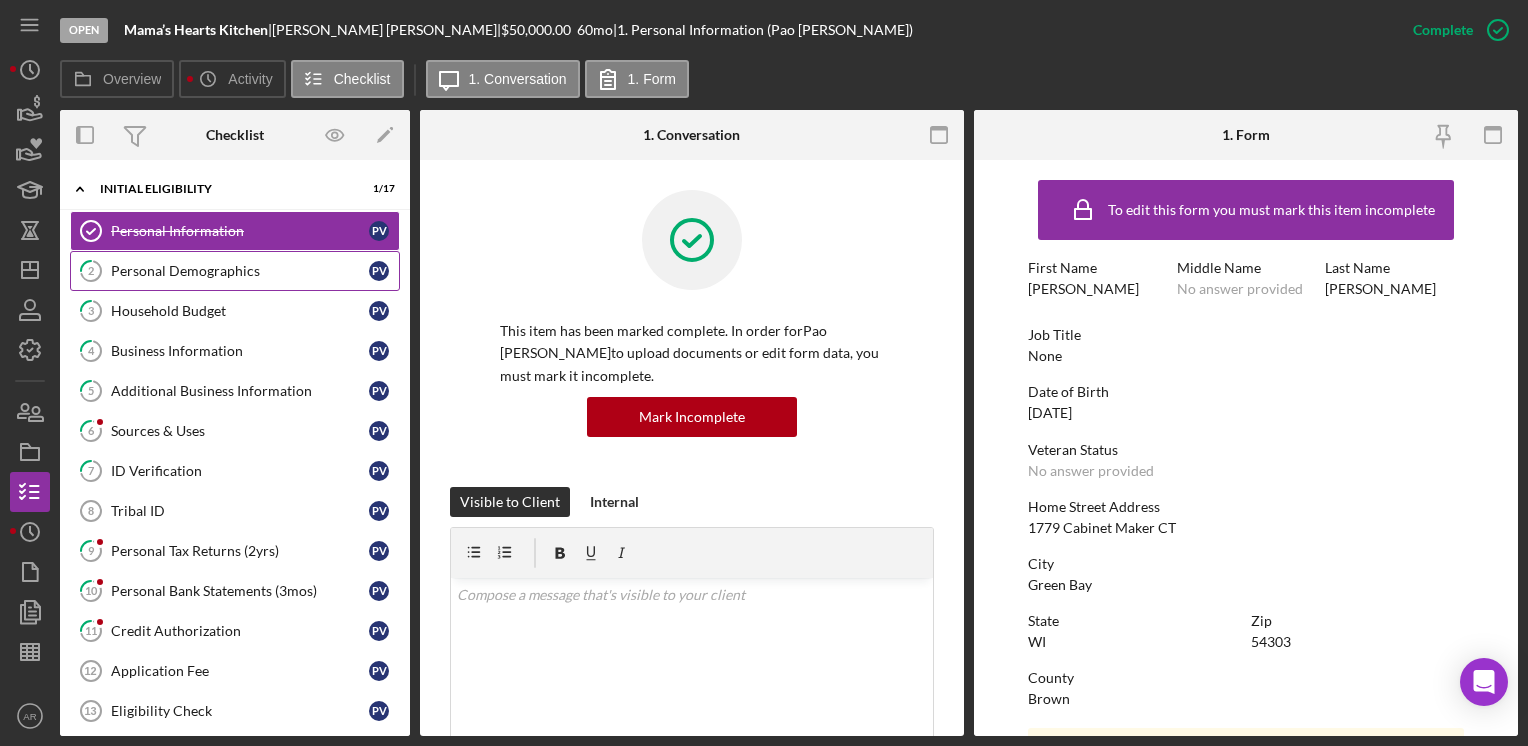 click on "Personal Demographics" at bounding box center (240, 271) 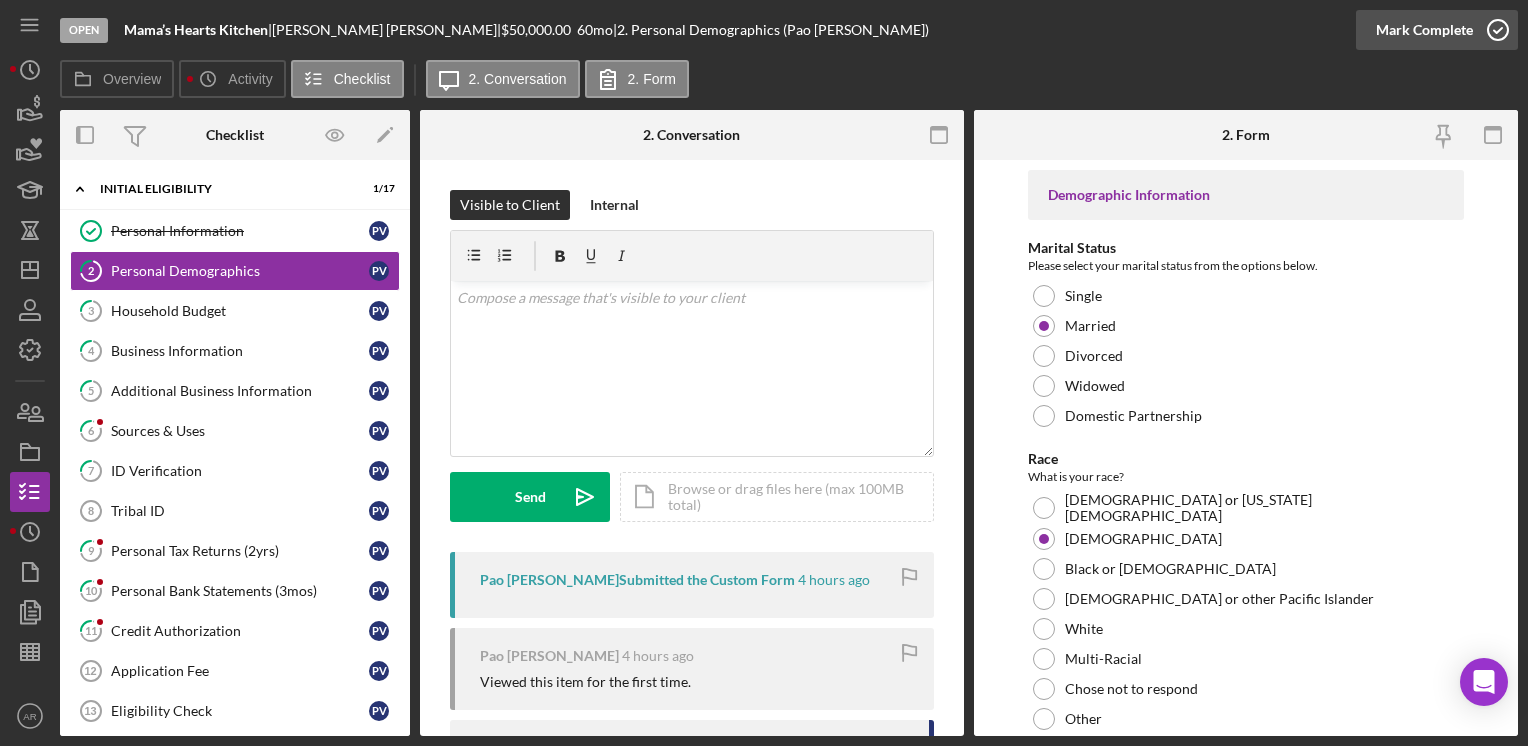 click 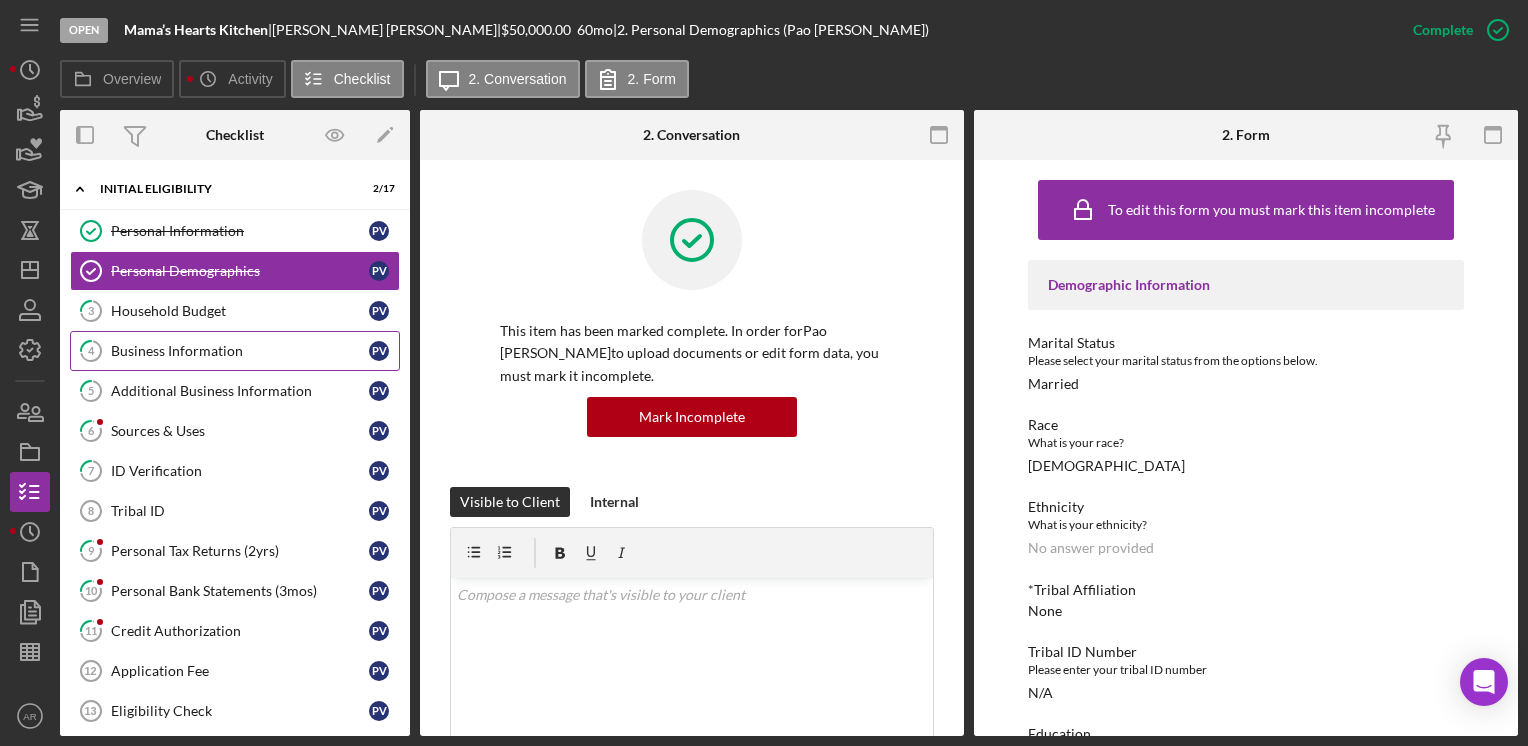 click on "4 Business Information P V" at bounding box center [235, 351] 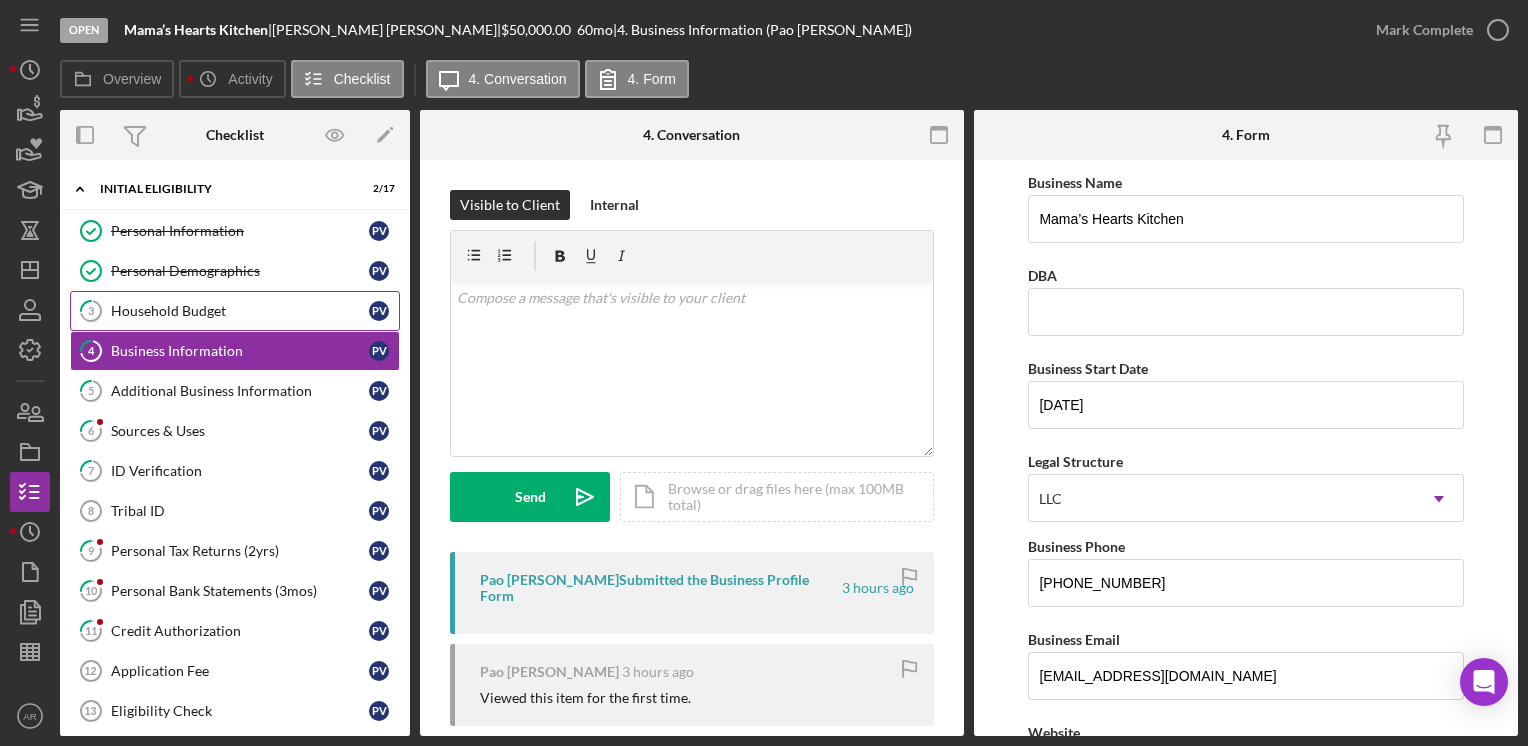 click on "Household Budget" at bounding box center [240, 311] 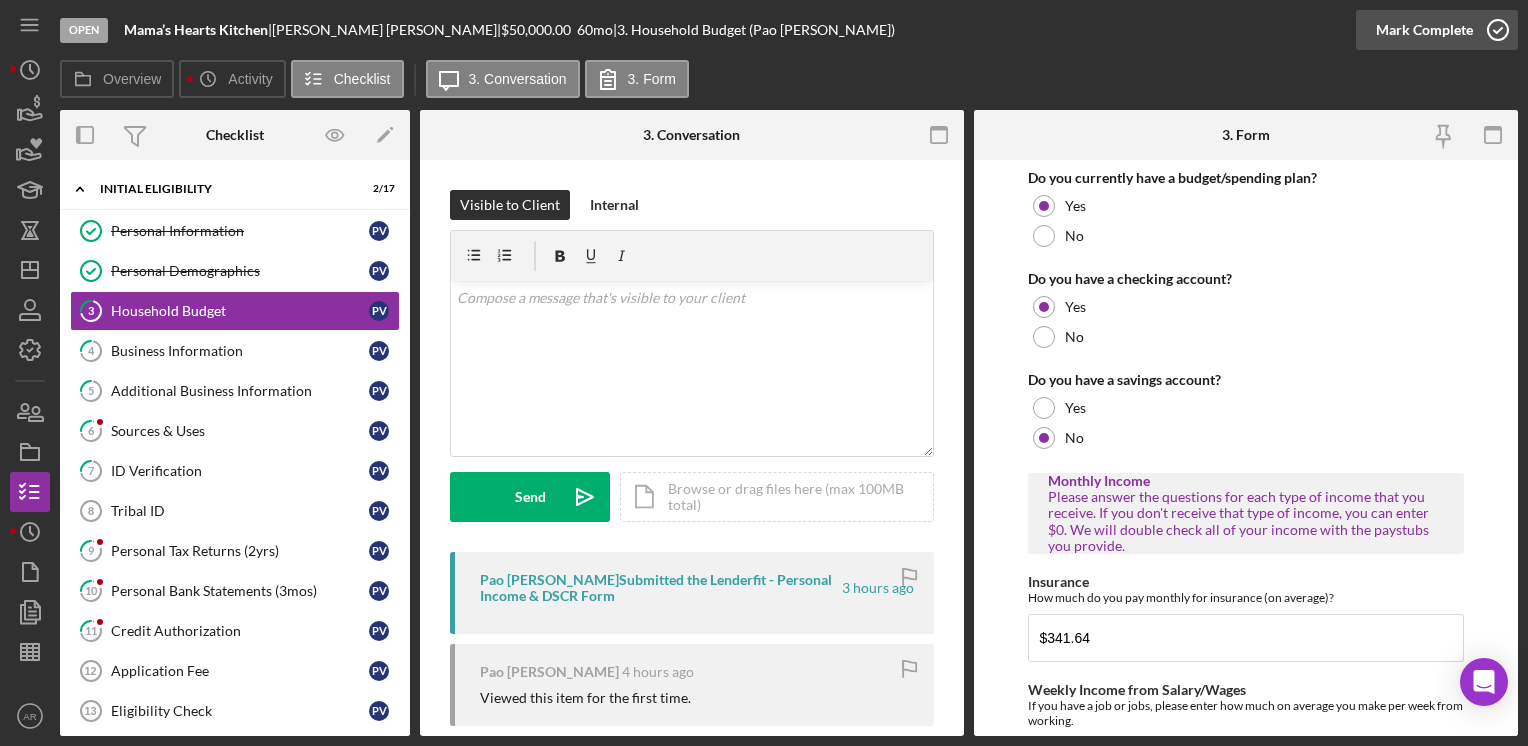 click 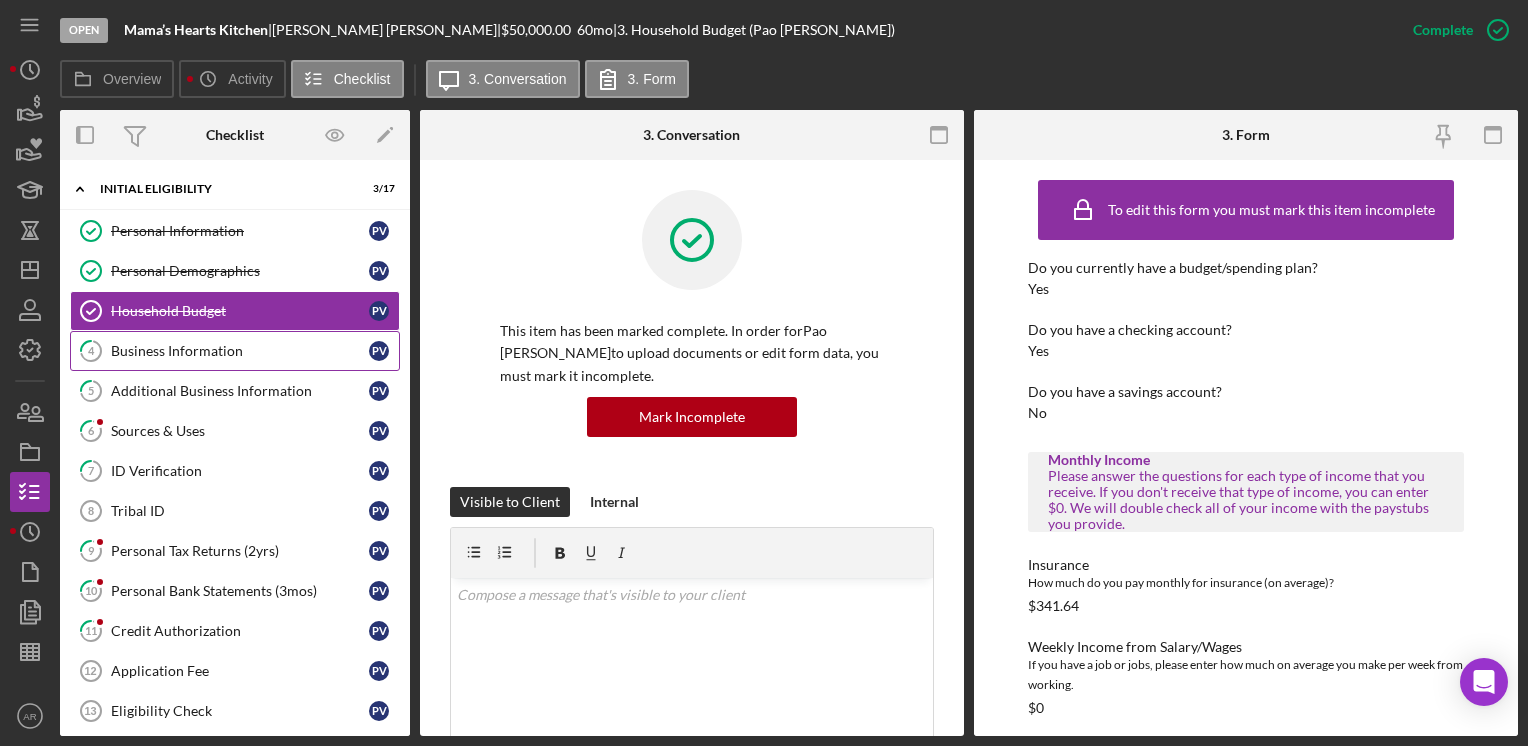 click on "Business Information" at bounding box center [240, 351] 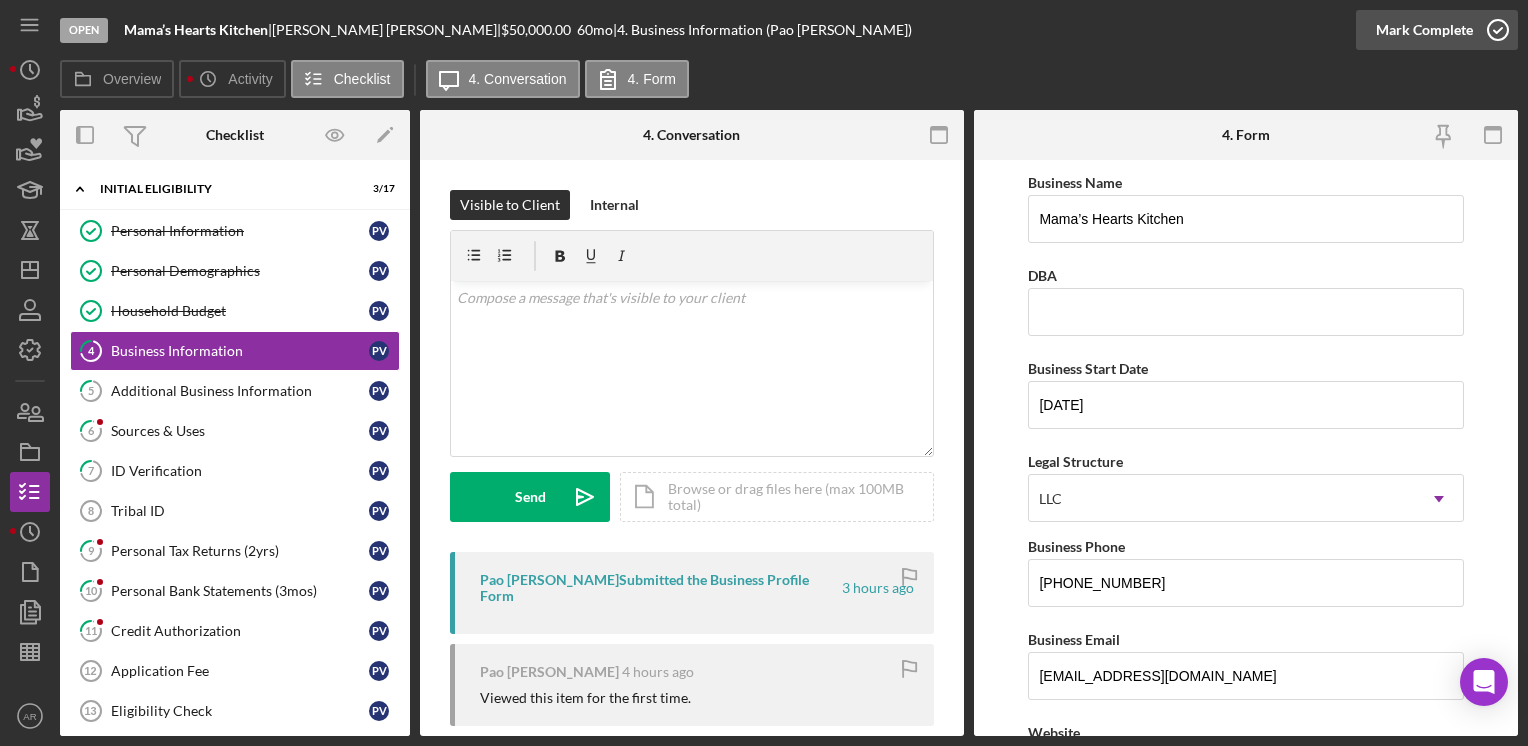 click 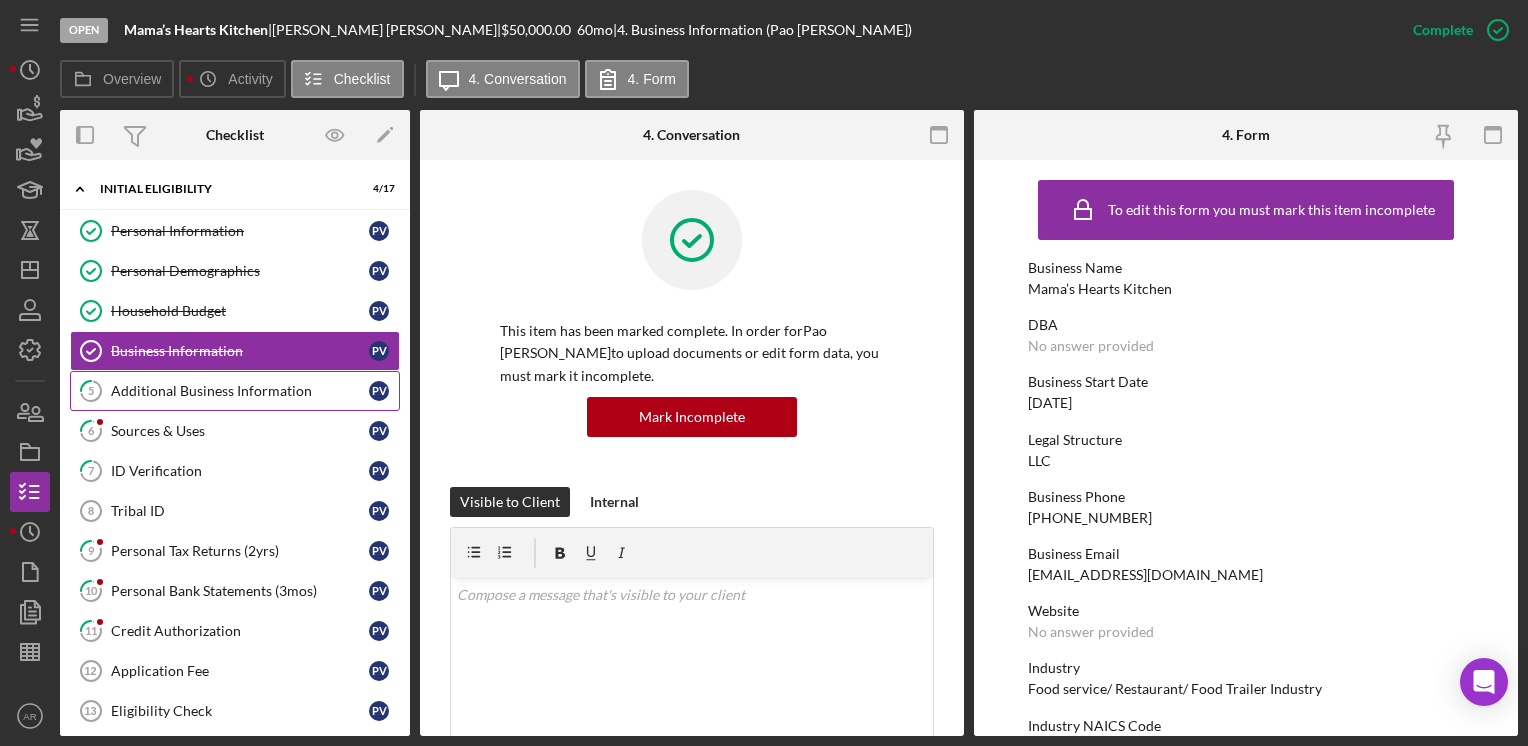 click on "5 Additional Business Information P V" at bounding box center (235, 391) 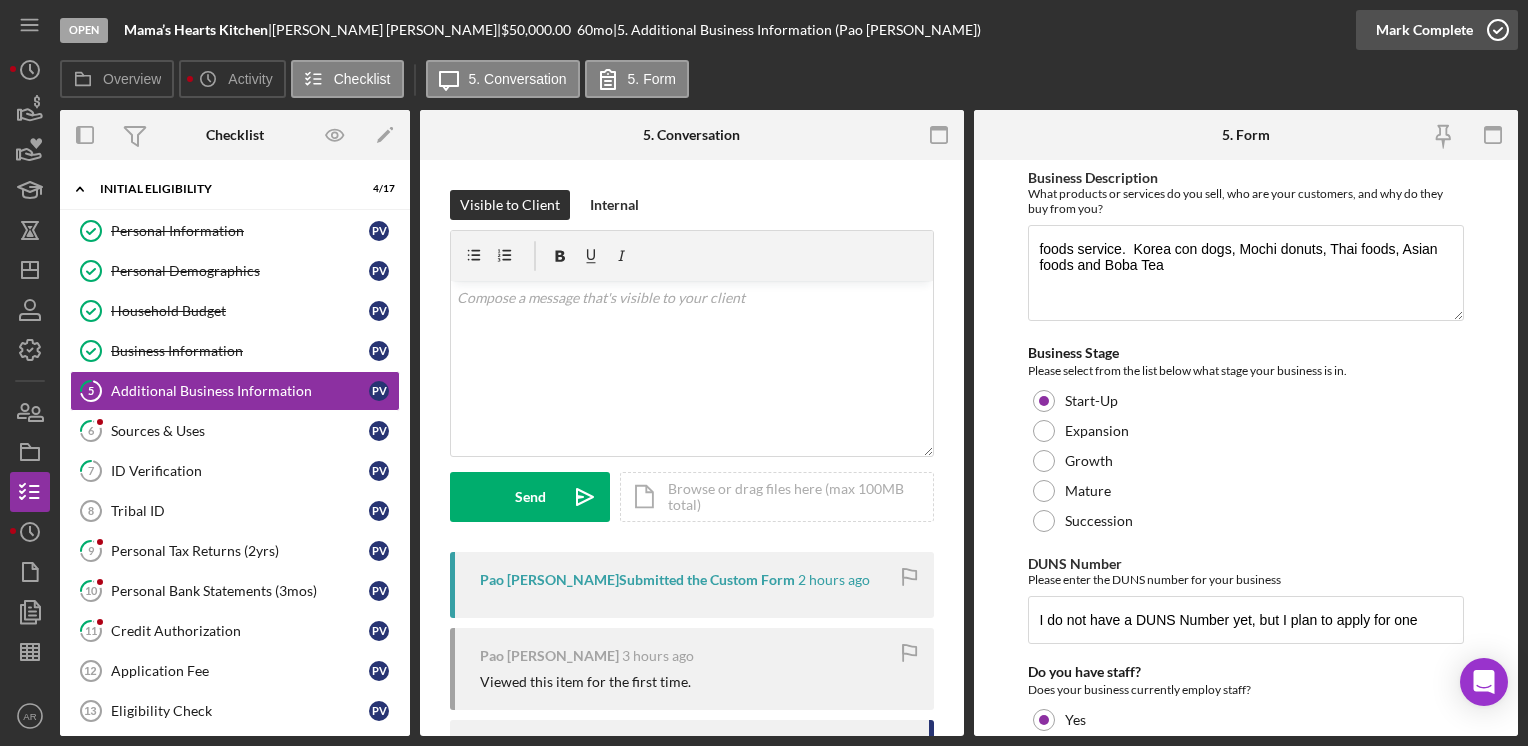 click 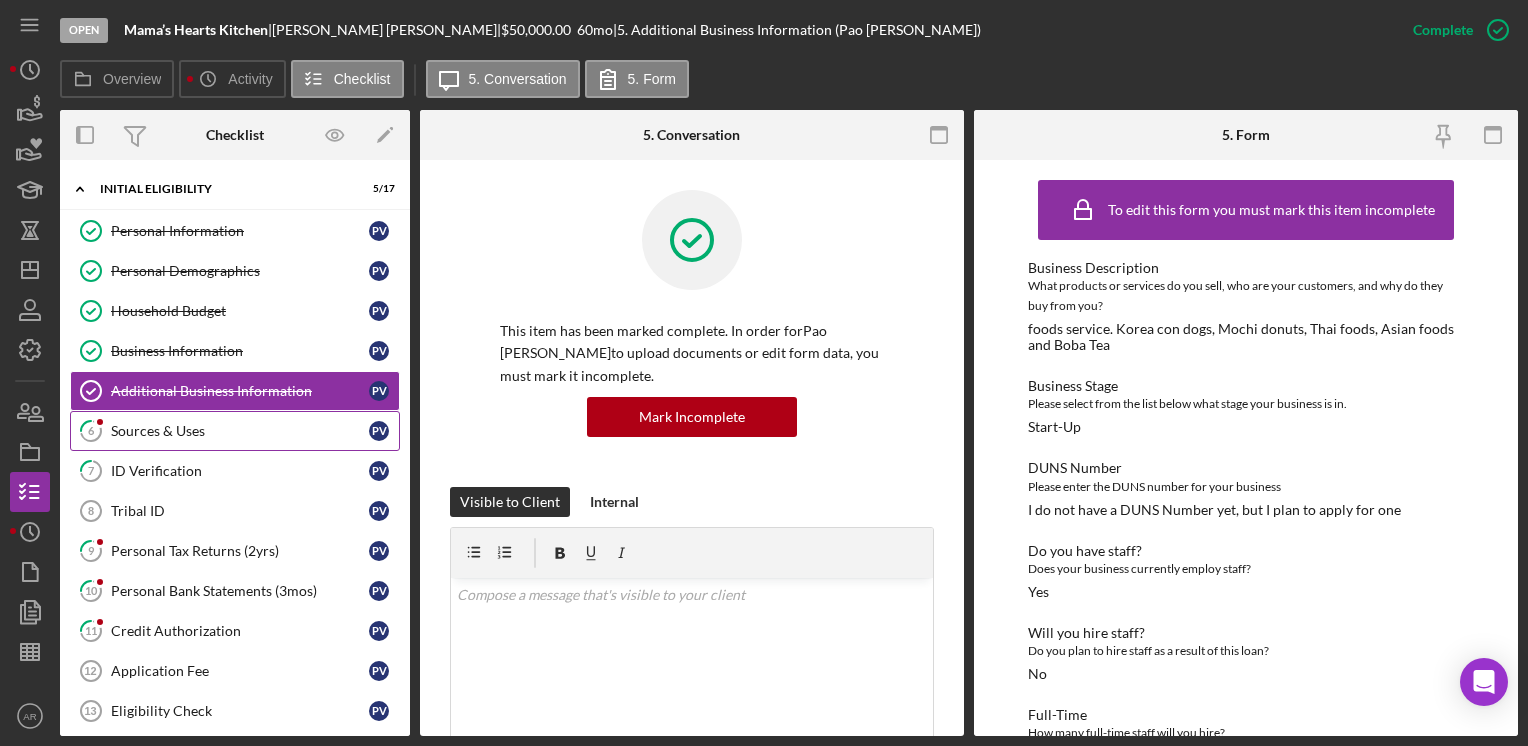 click on "Sources & Uses" at bounding box center (240, 431) 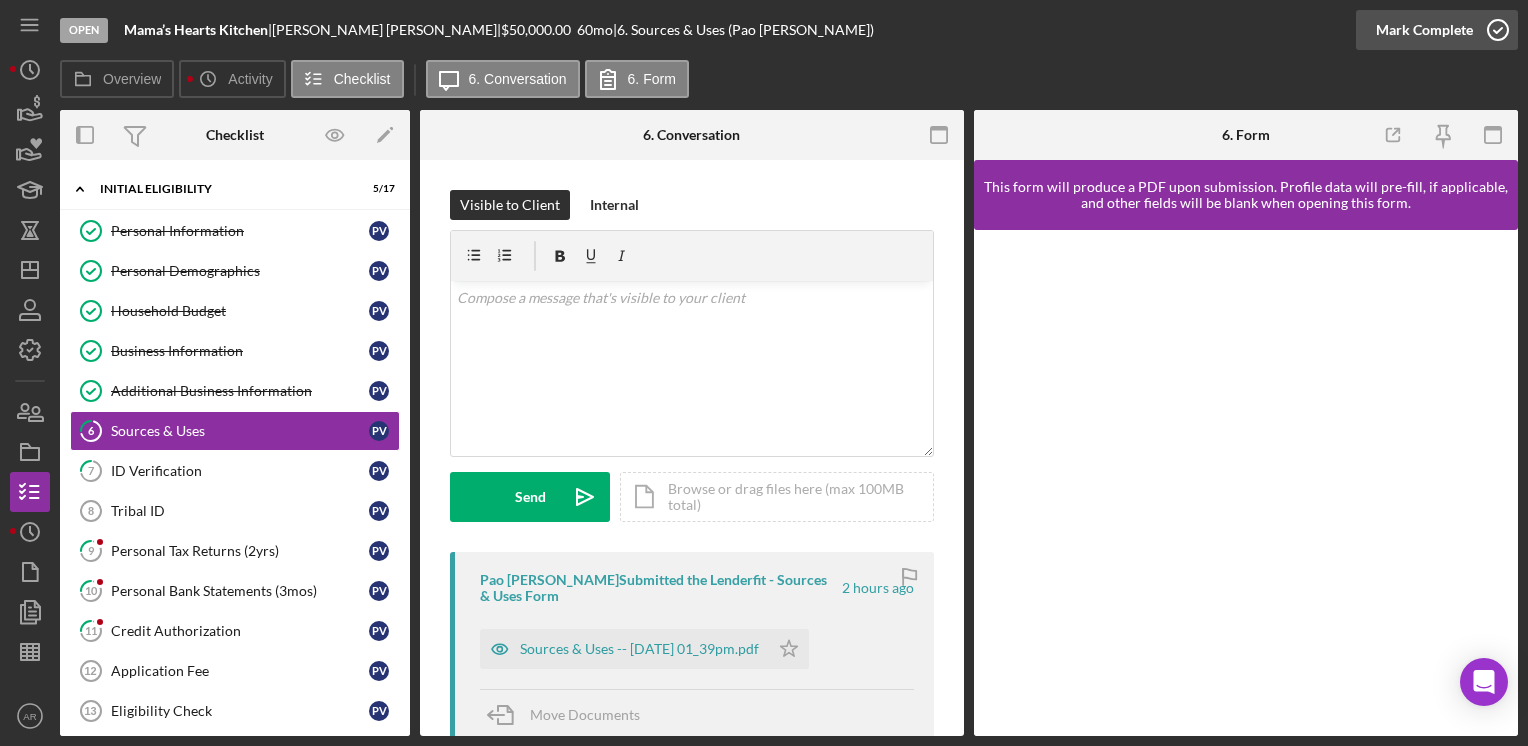 click 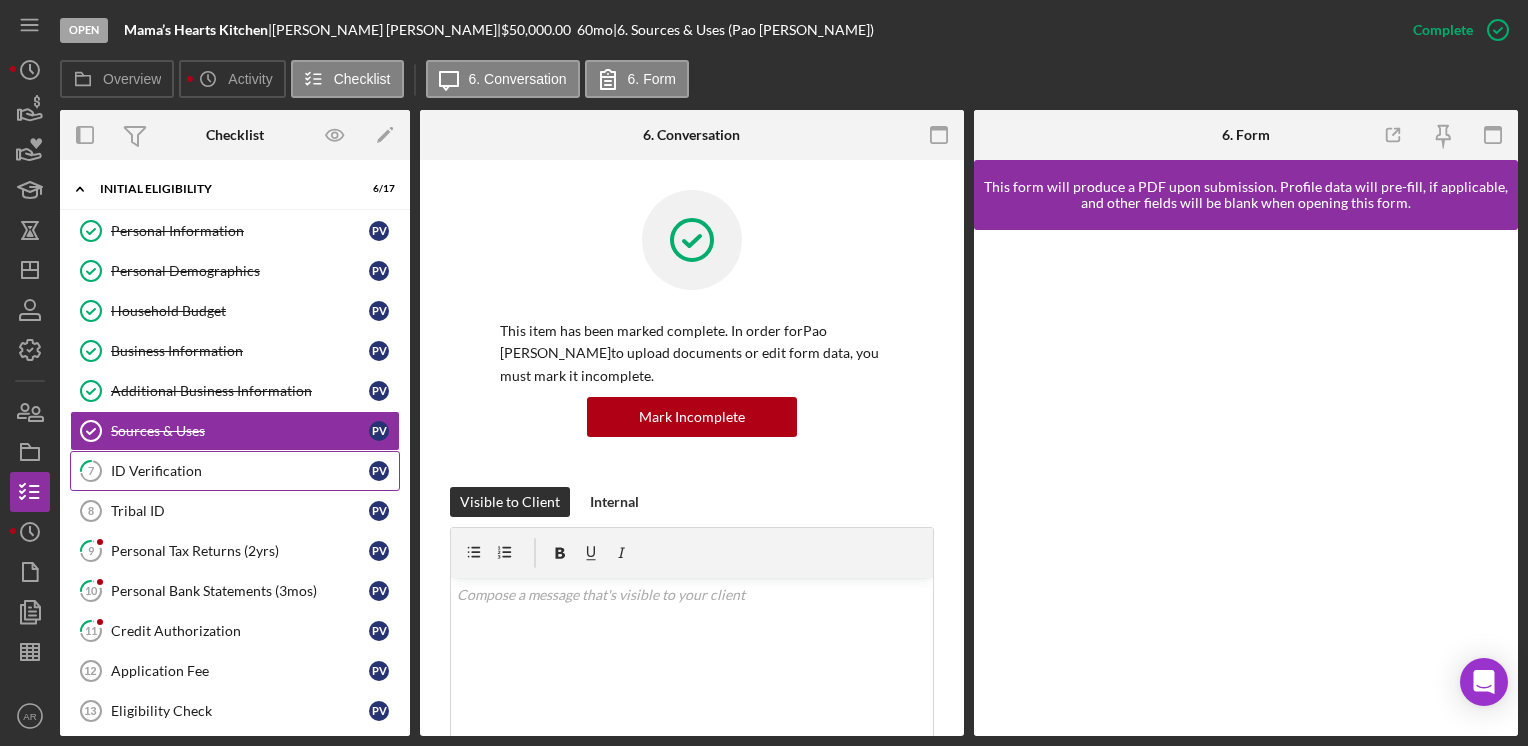 click on "ID Verification" at bounding box center [240, 471] 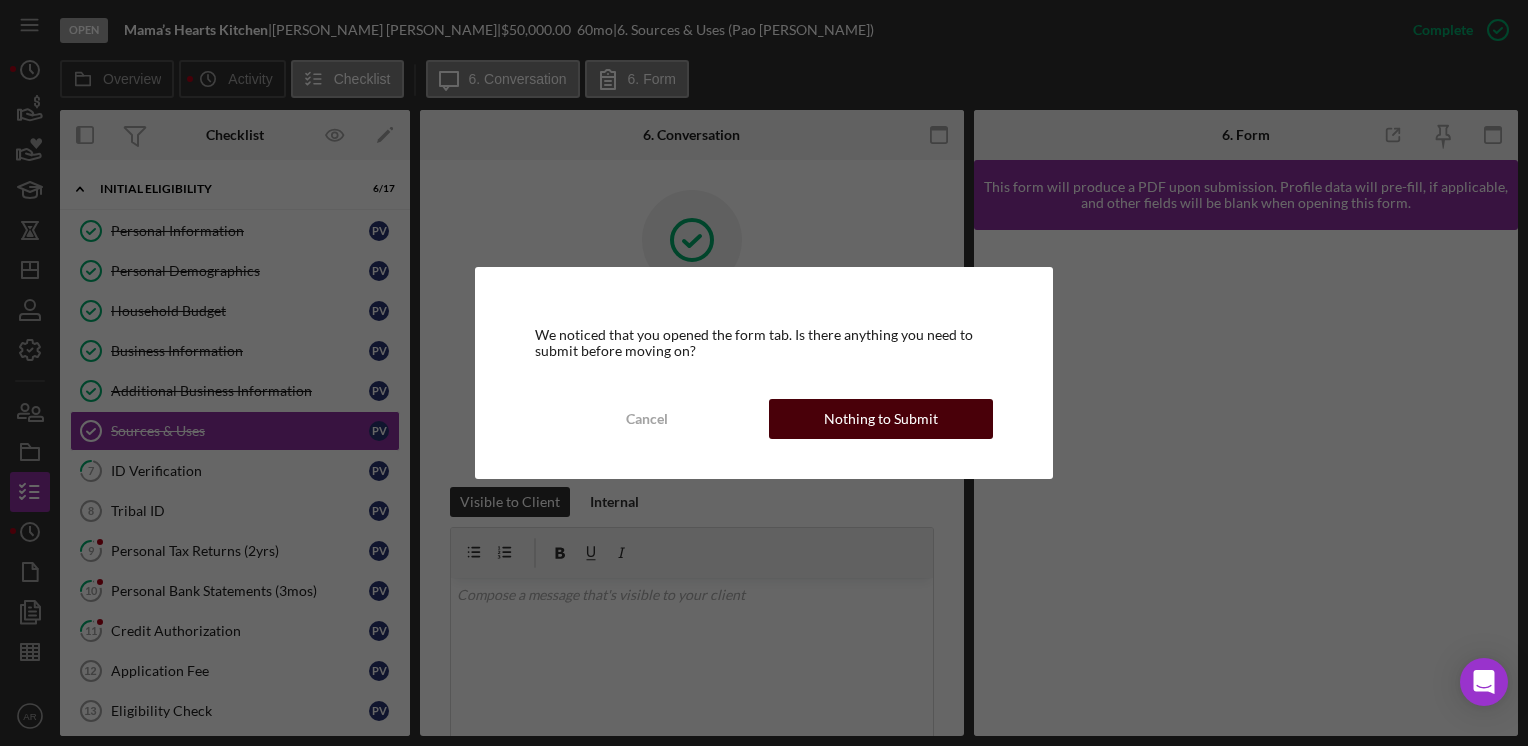 click on "Nothing to Submit" at bounding box center (881, 419) 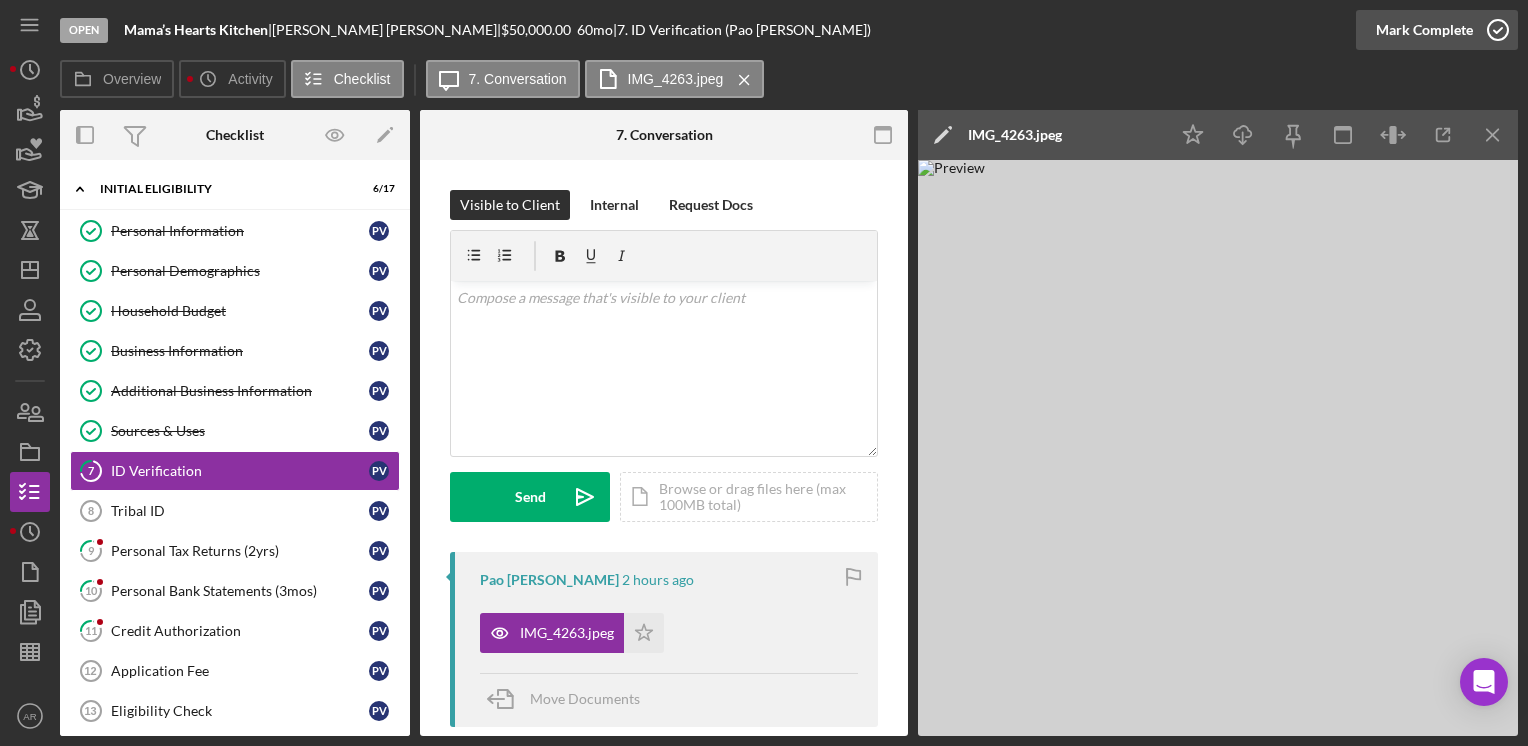 click 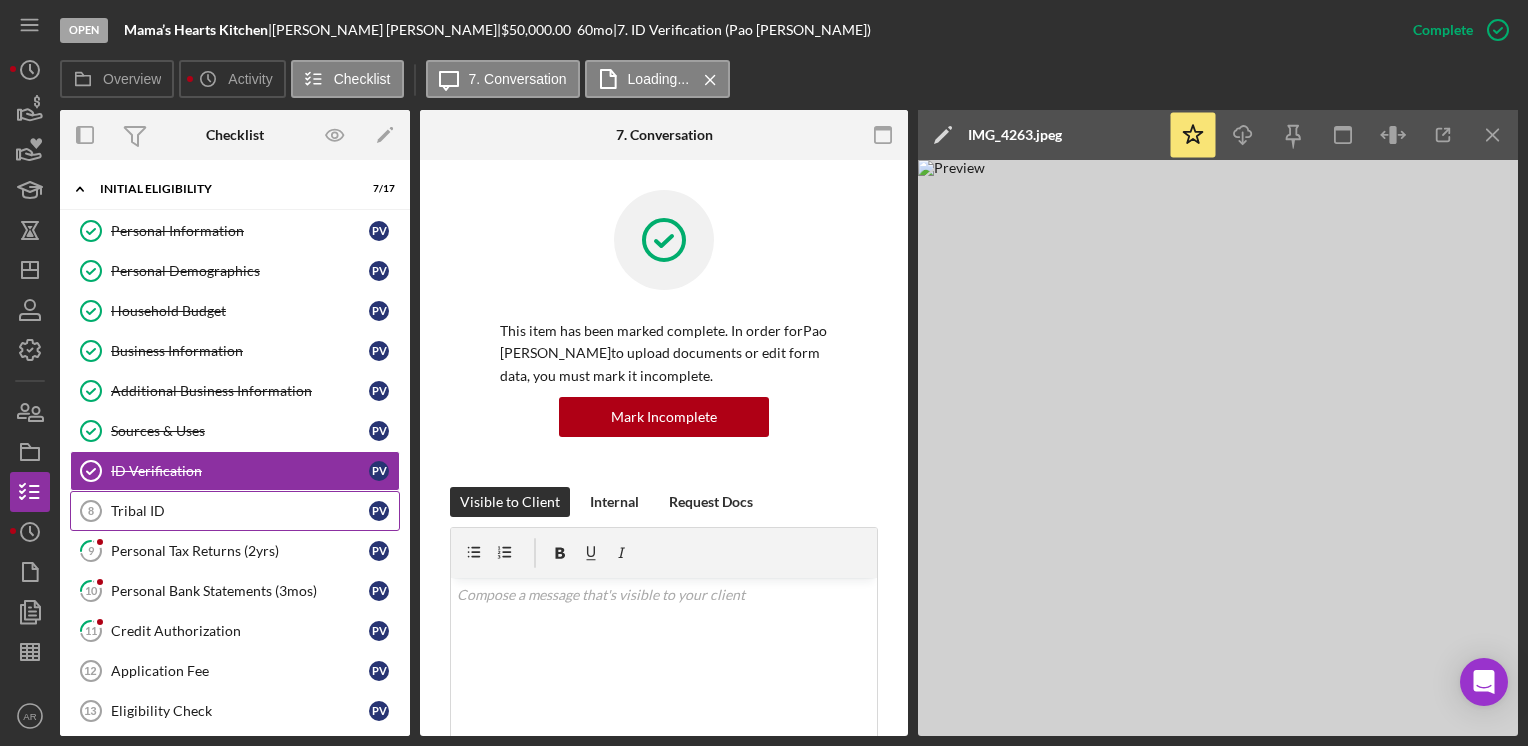 click on "Tribal ID" at bounding box center [240, 511] 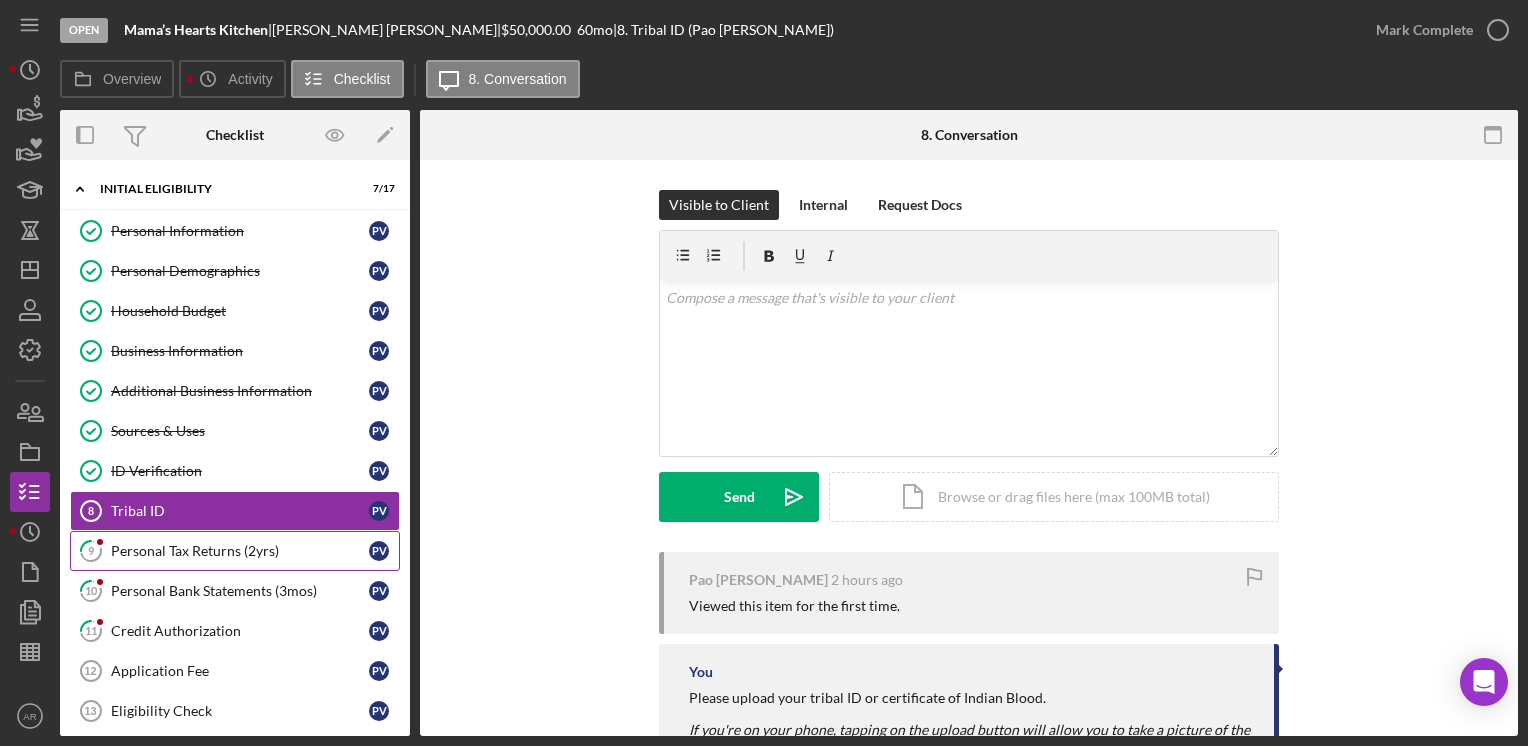 click on "Personal Tax Returns (2yrs)" at bounding box center [240, 551] 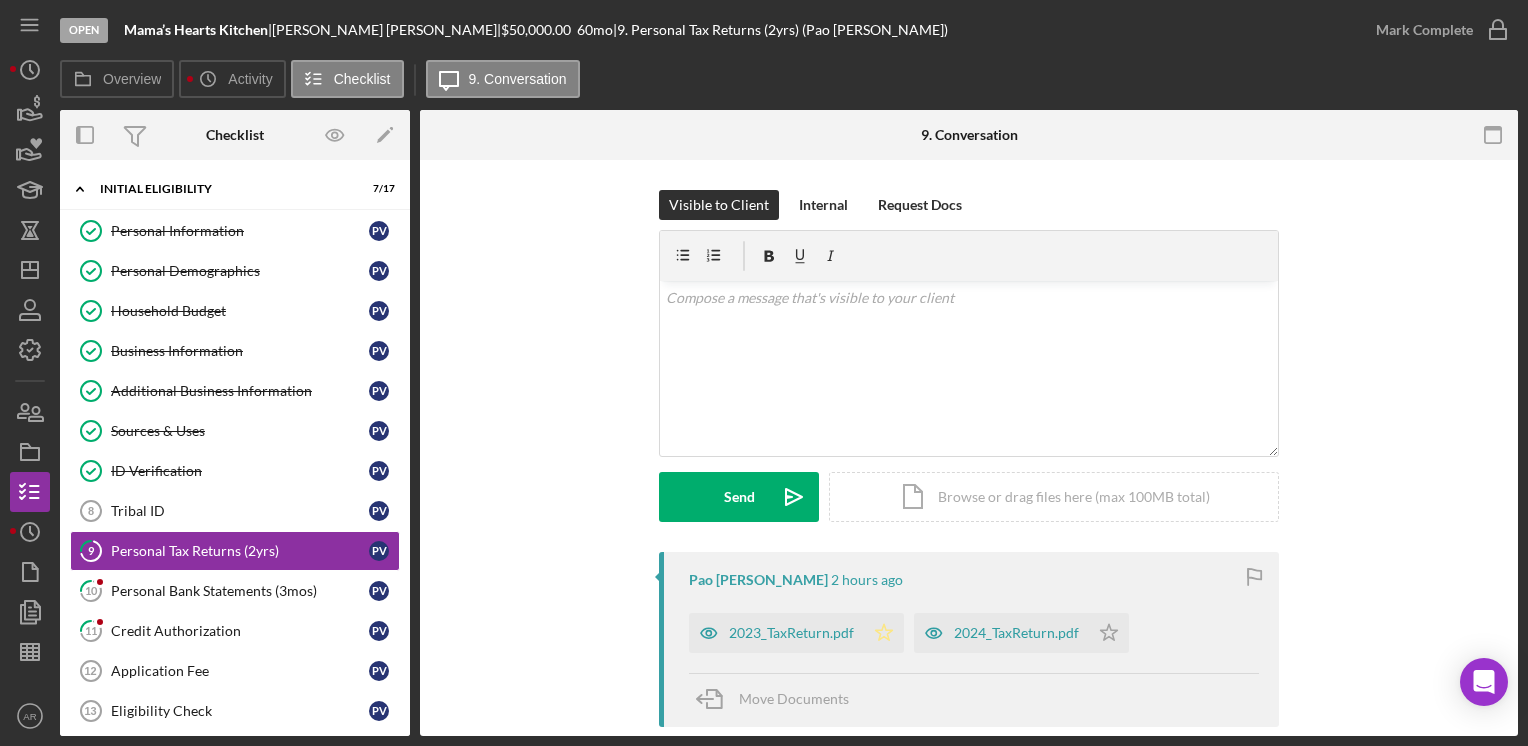 click on "Icon/Star" 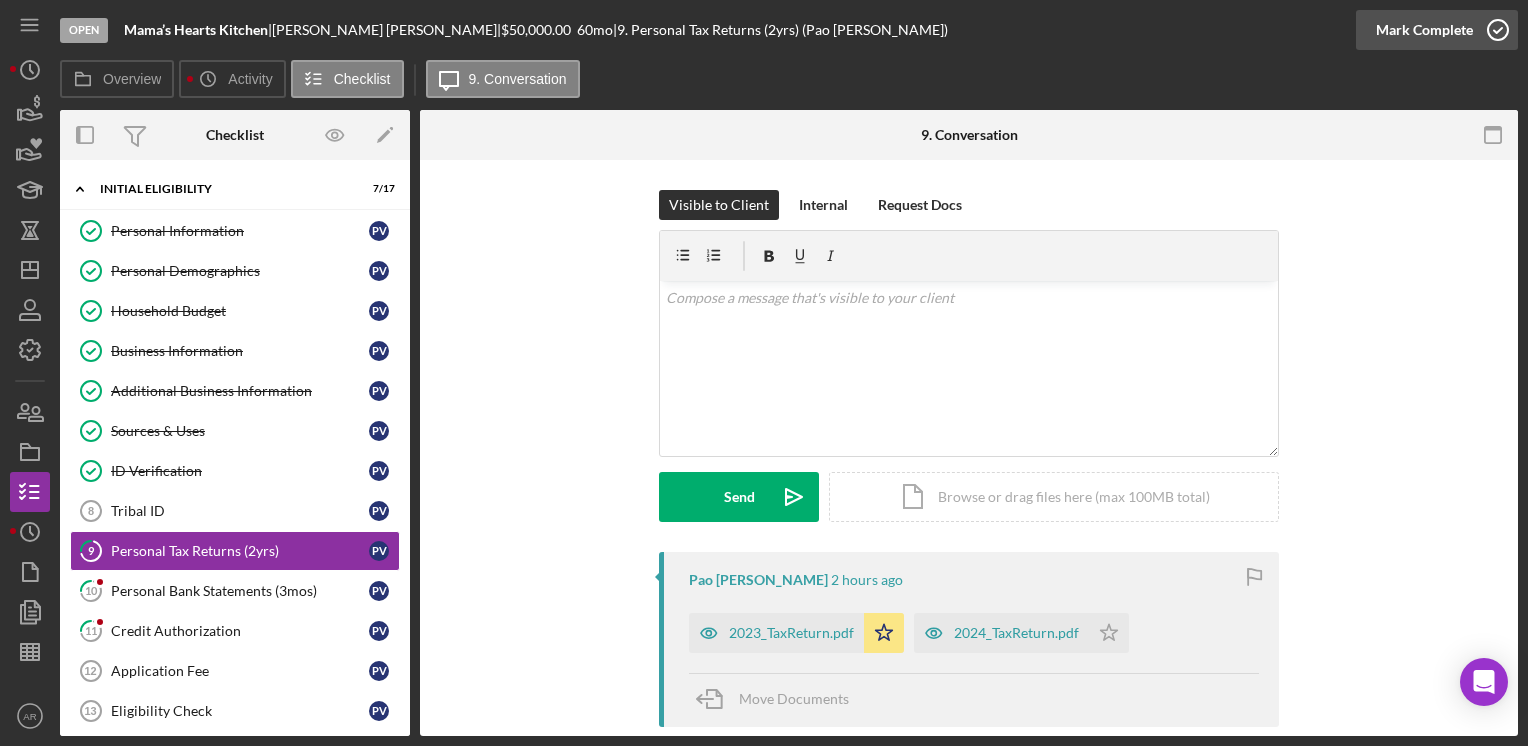 click 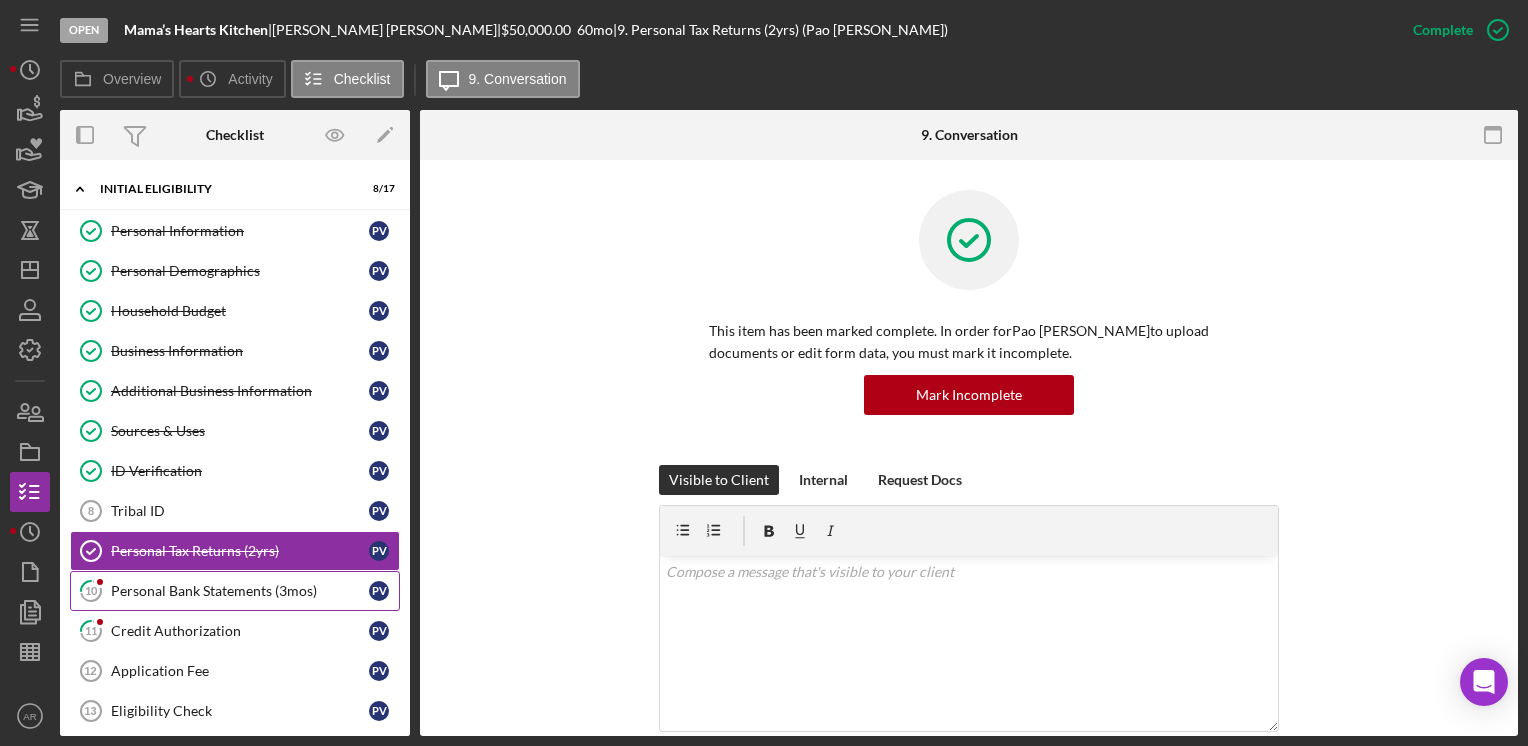 click on "Personal Bank Statements (3mos)" at bounding box center [240, 591] 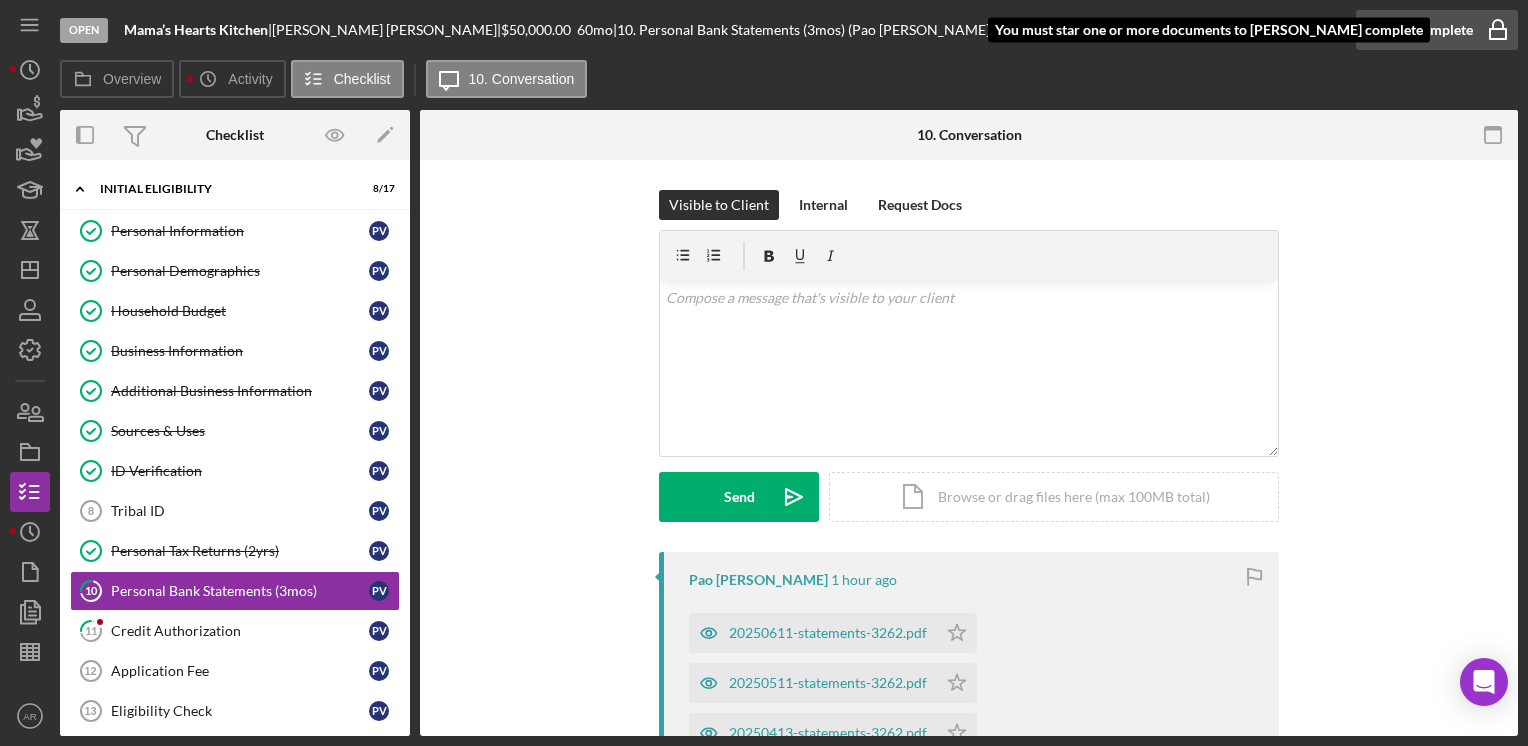 click on "Mark Complete" at bounding box center [1424, 30] 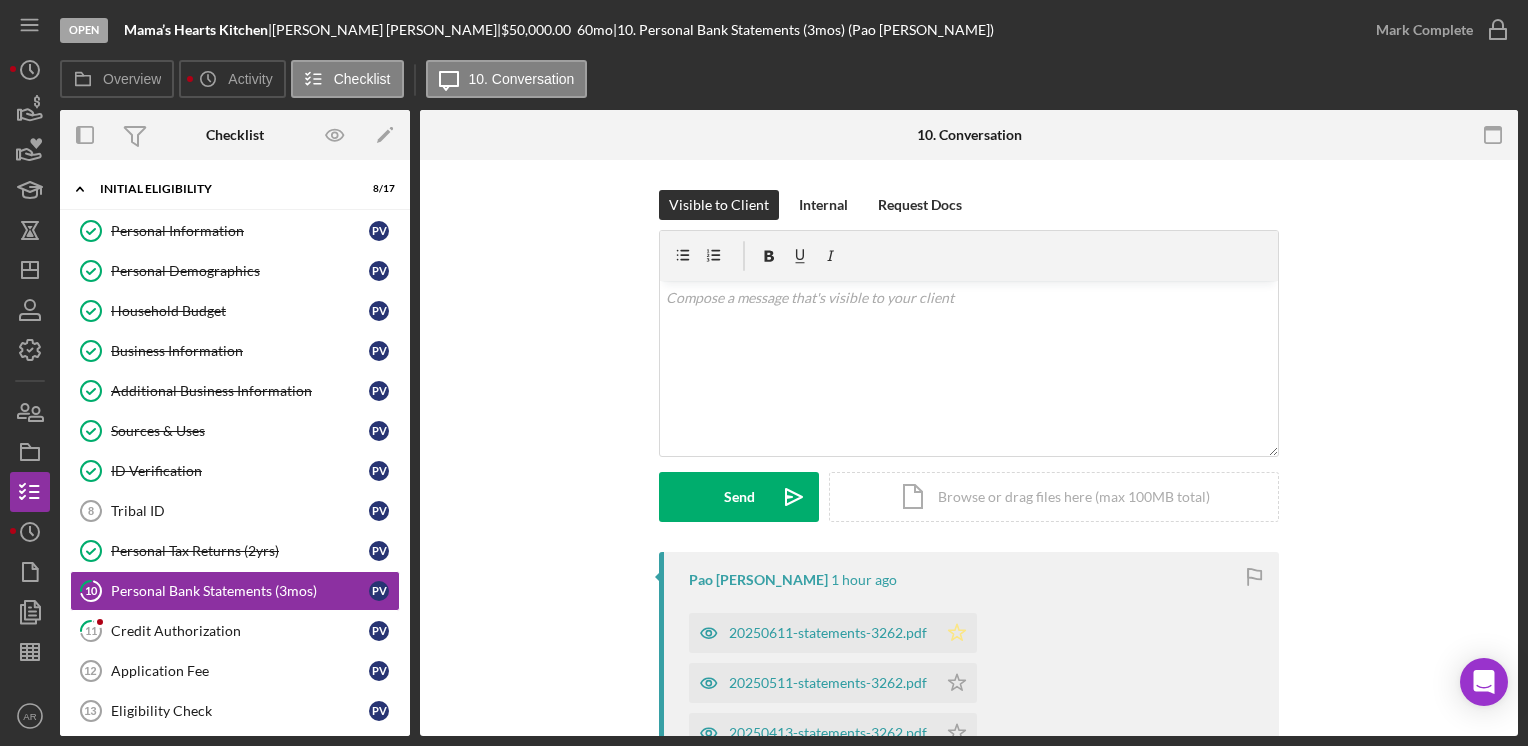 click 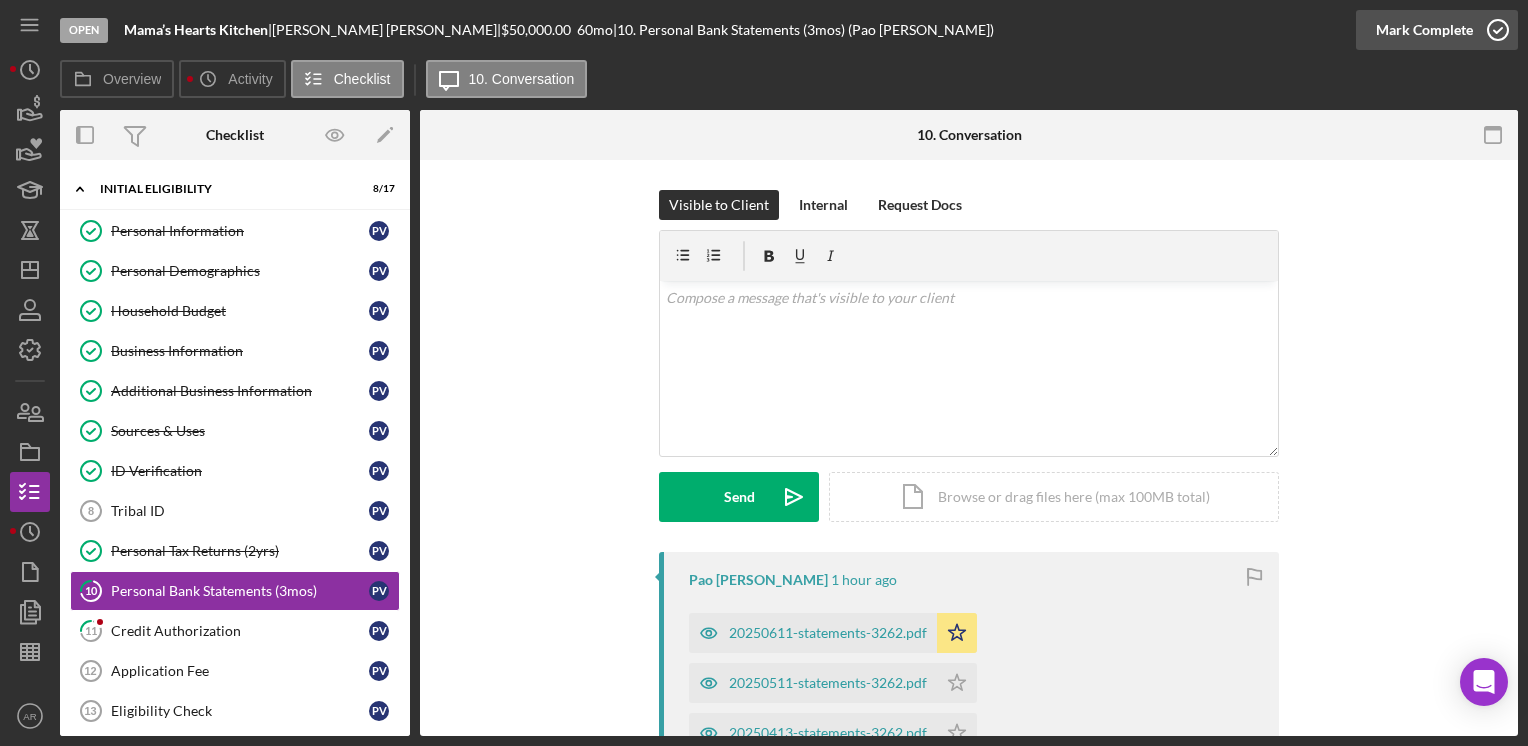 click 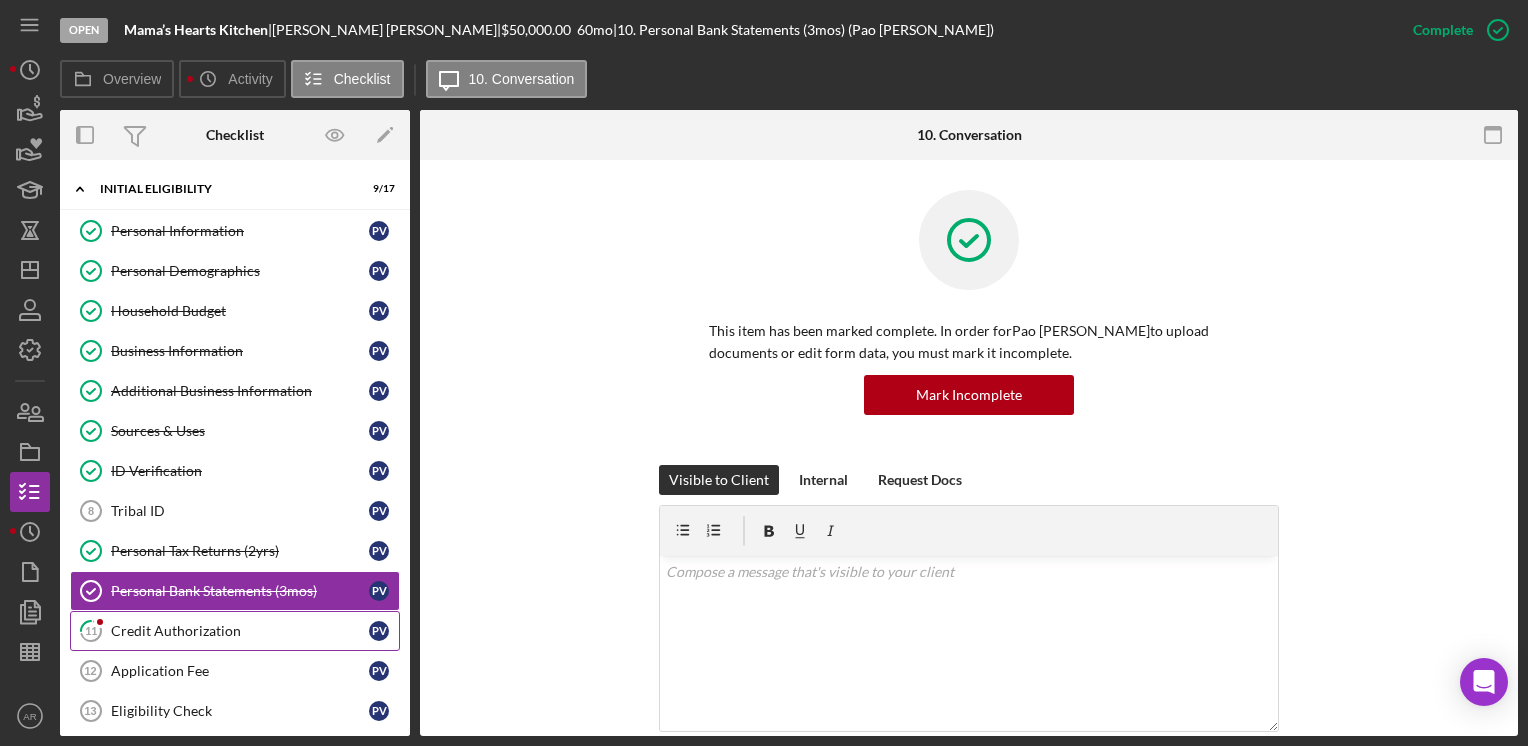 click on "Credit Authorization" at bounding box center (240, 631) 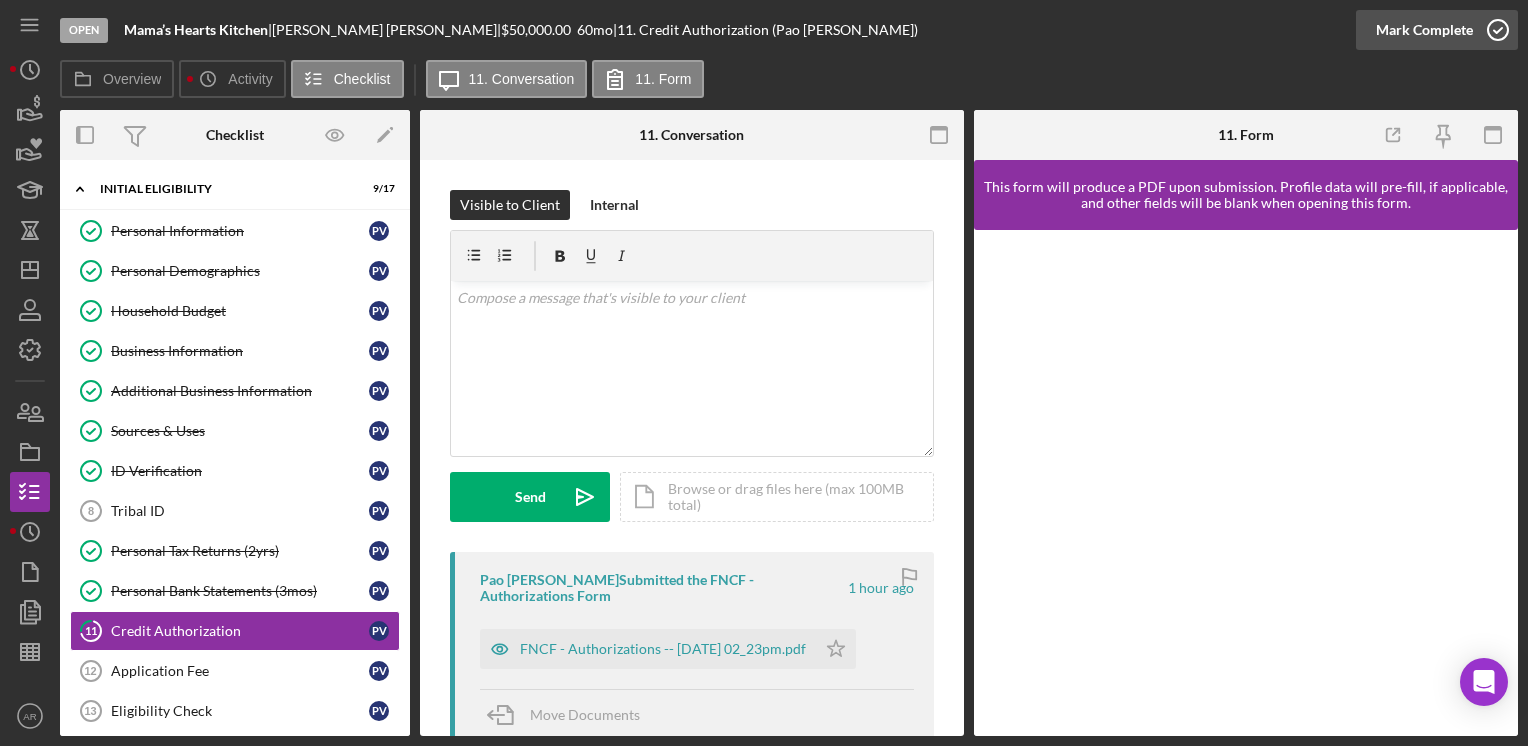 click 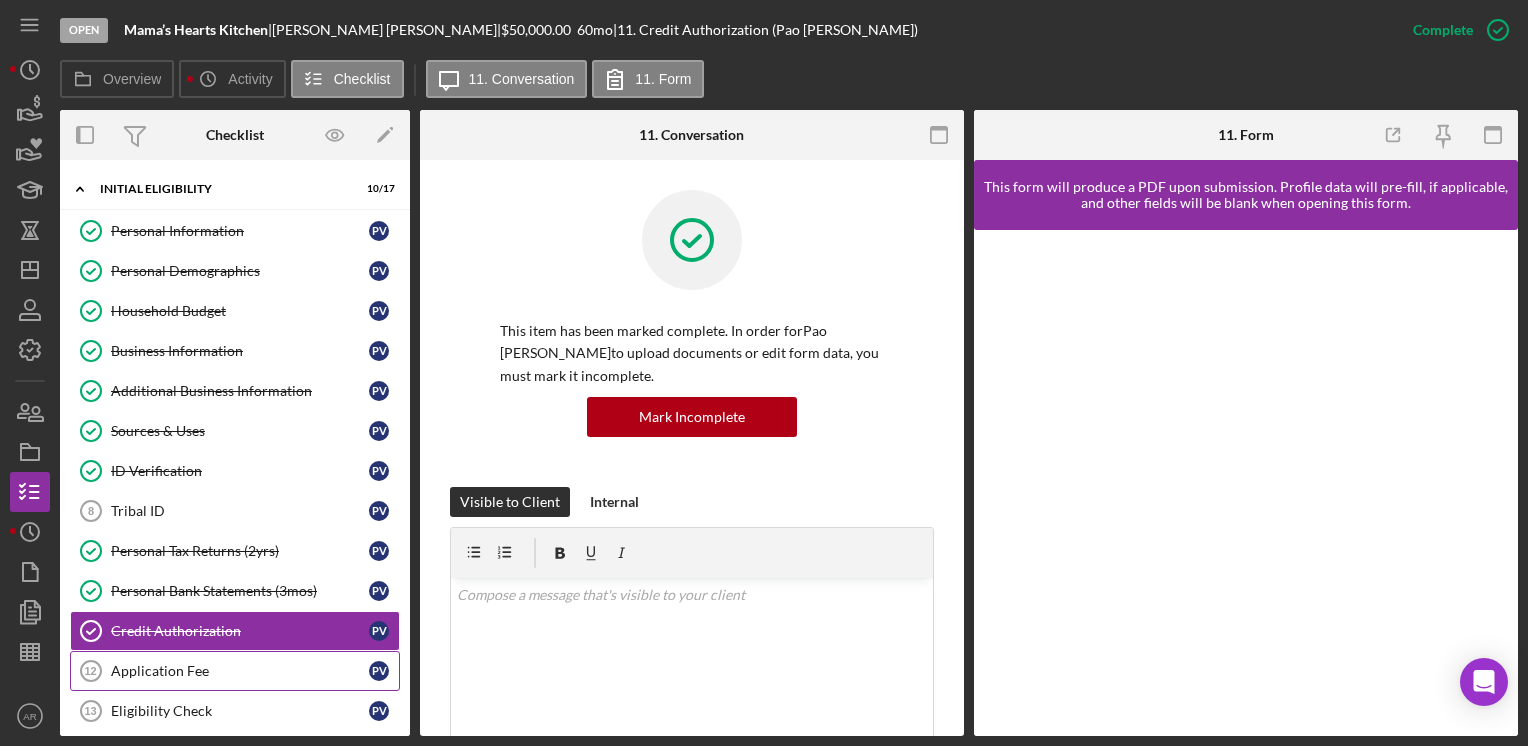 click on "Application Fee" at bounding box center (240, 671) 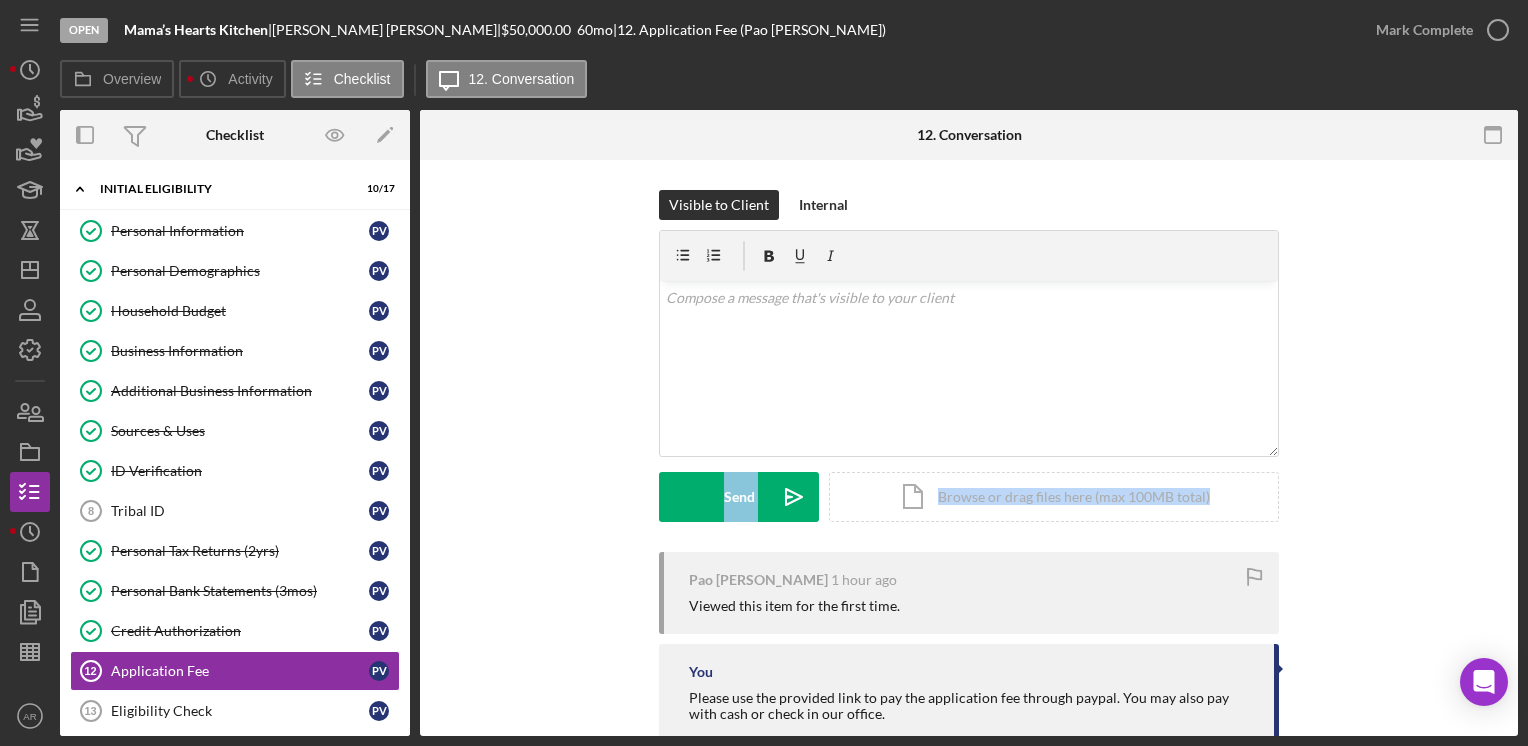 drag, startPoint x: 1527, startPoint y: 355, endPoint x: 1531, endPoint y: 531, distance: 176.04546 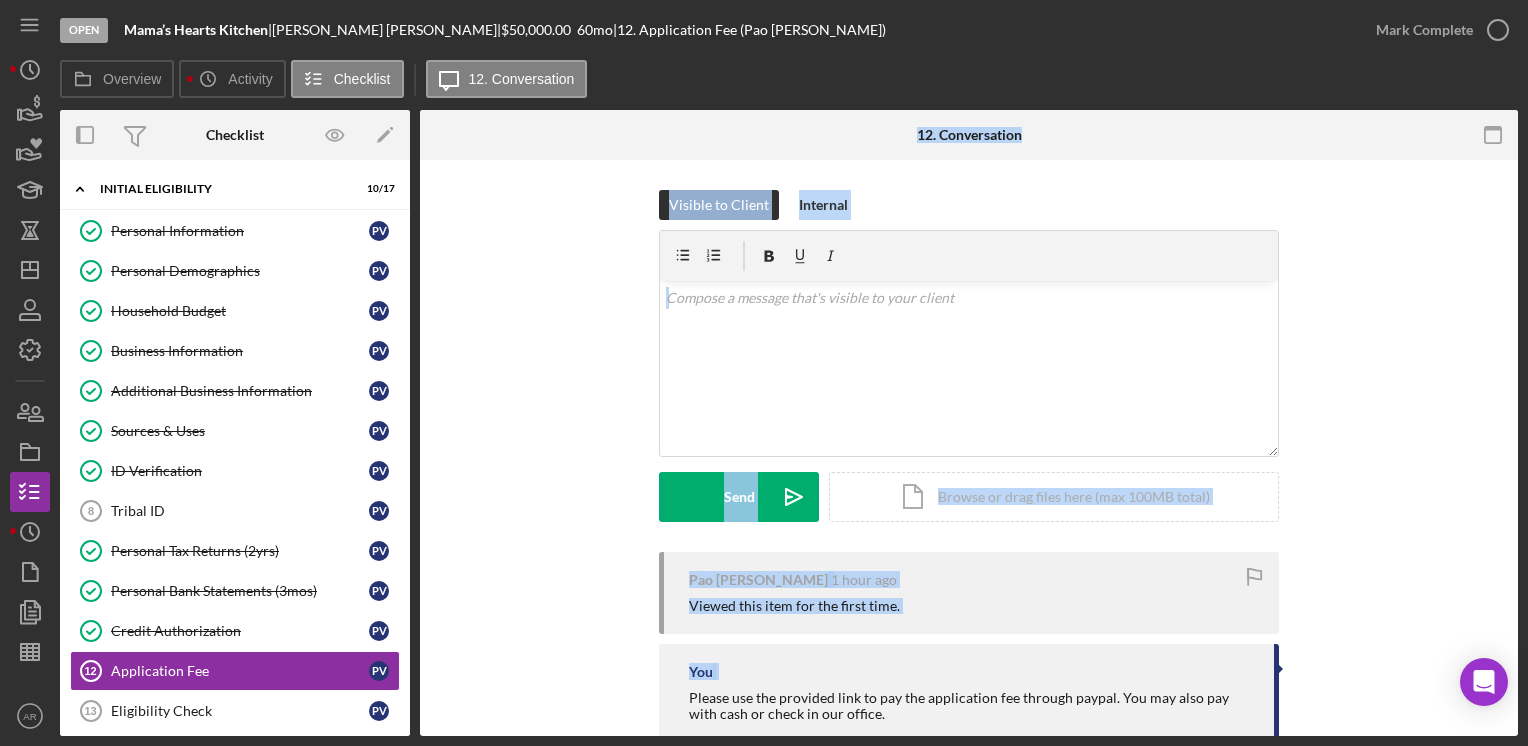 drag, startPoint x: 412, startPoint y: 539, endPoint x: 420, endPoint y: 686, distance: 147.21753 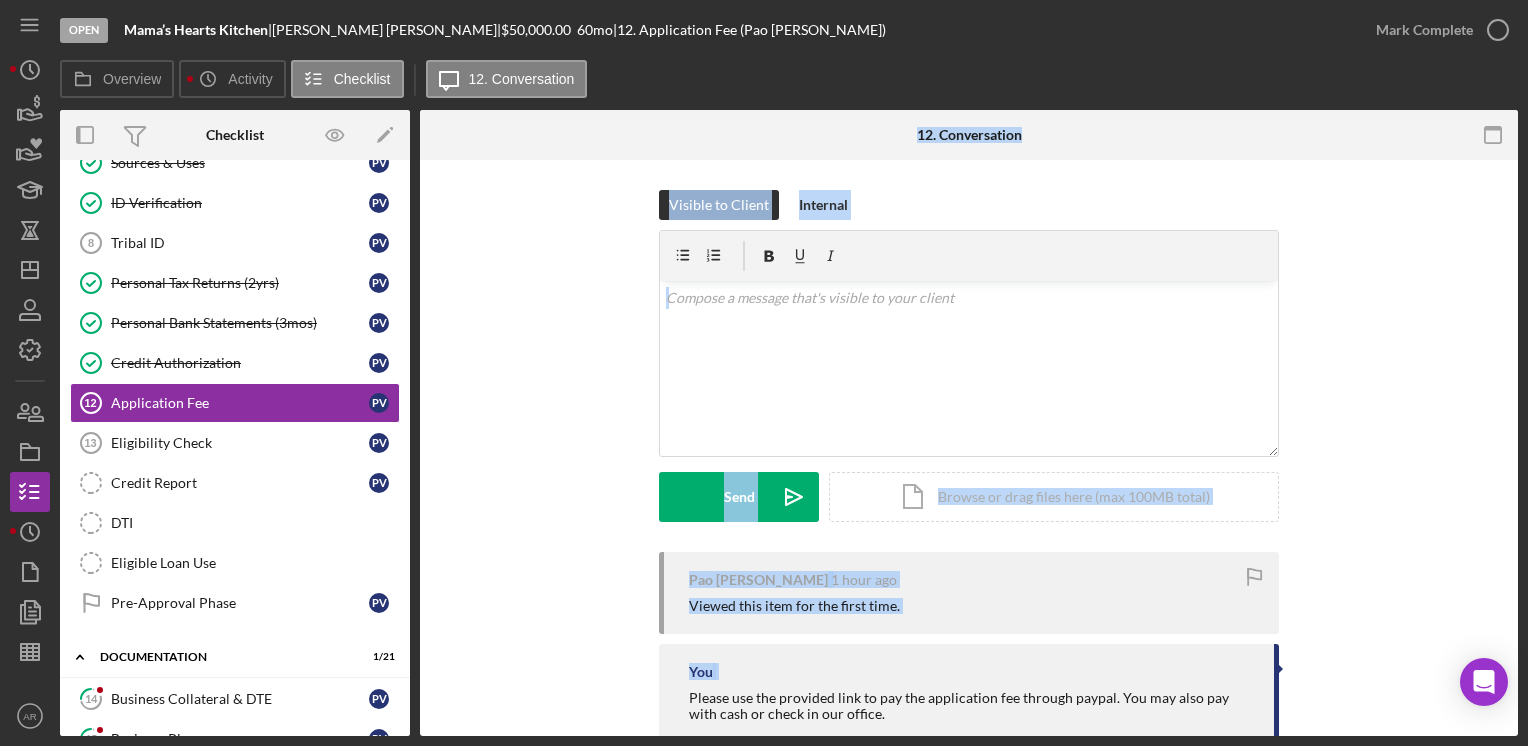scroll, scrollTop: 300, scrollLeft: 0, axis: vertical 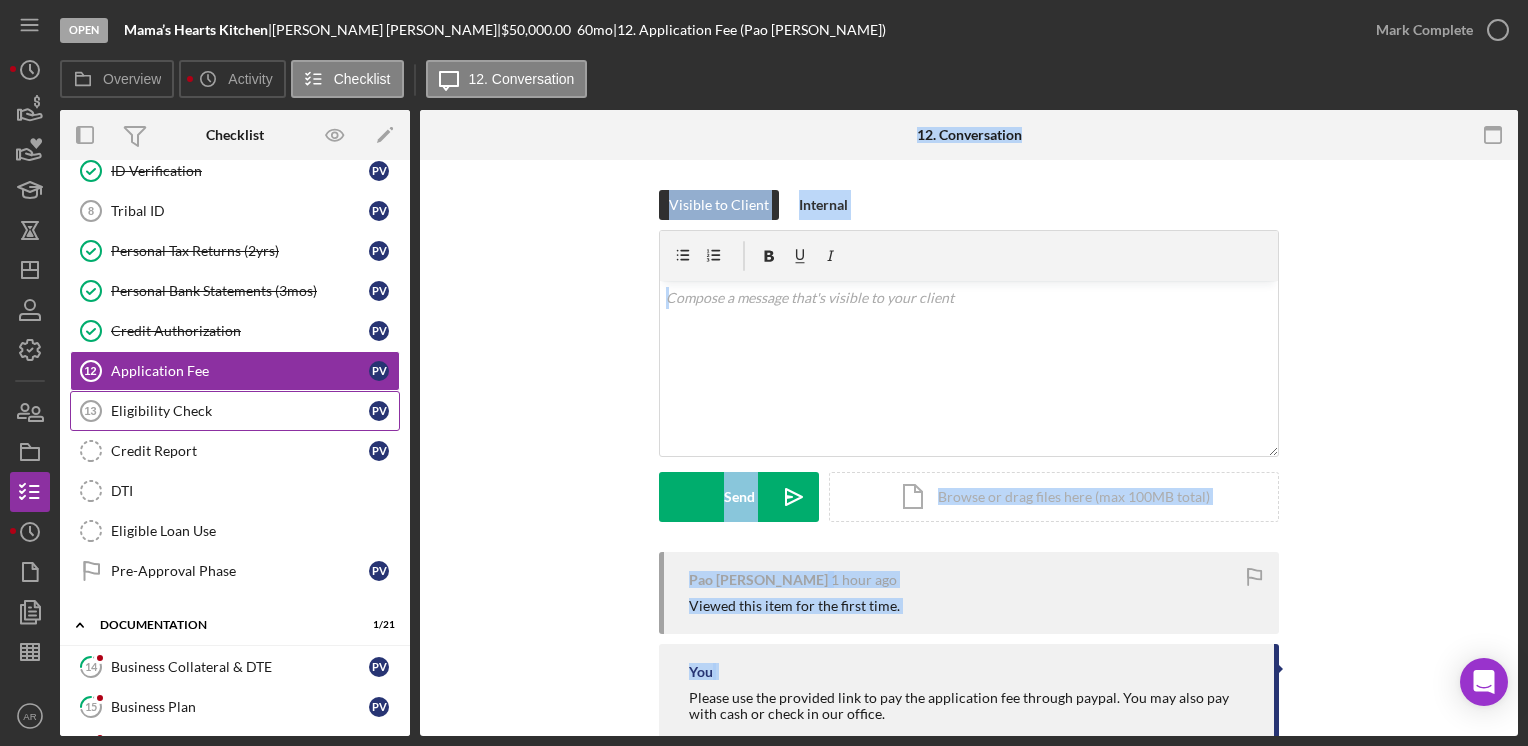 click on "Eligibility Check" at bounding box center [240, 411] 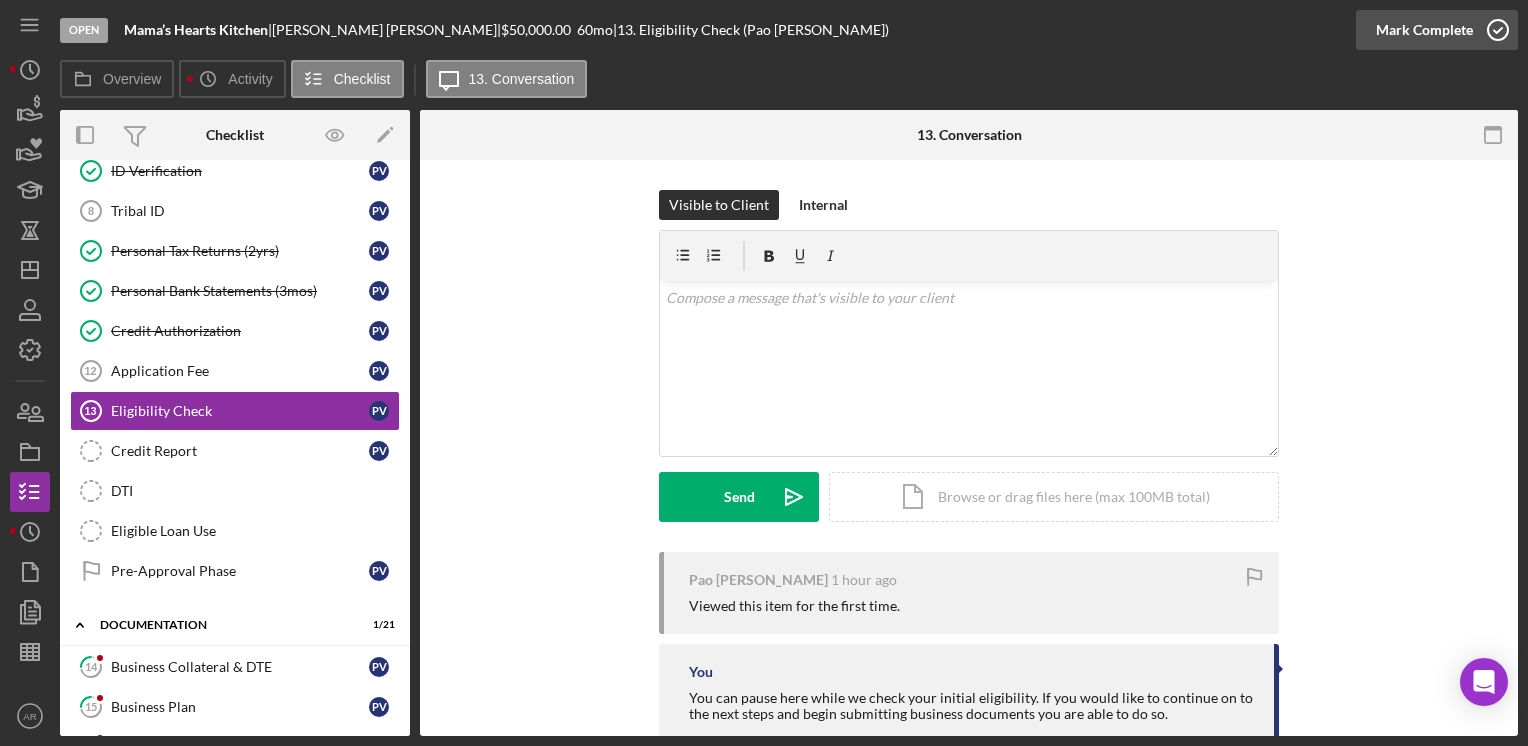 click 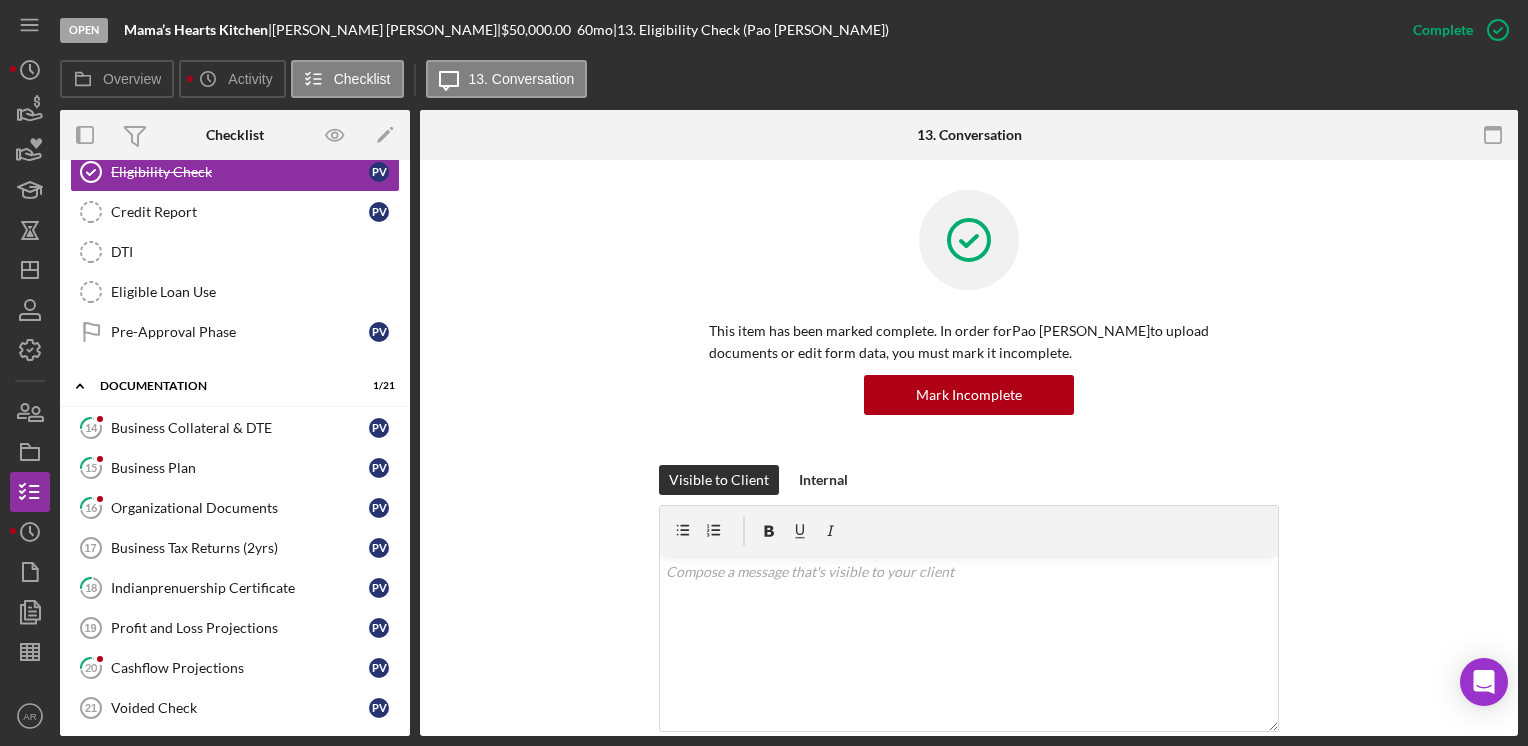 scroll, scrollTop: 545, scrollLeft: 0, axis: vertical 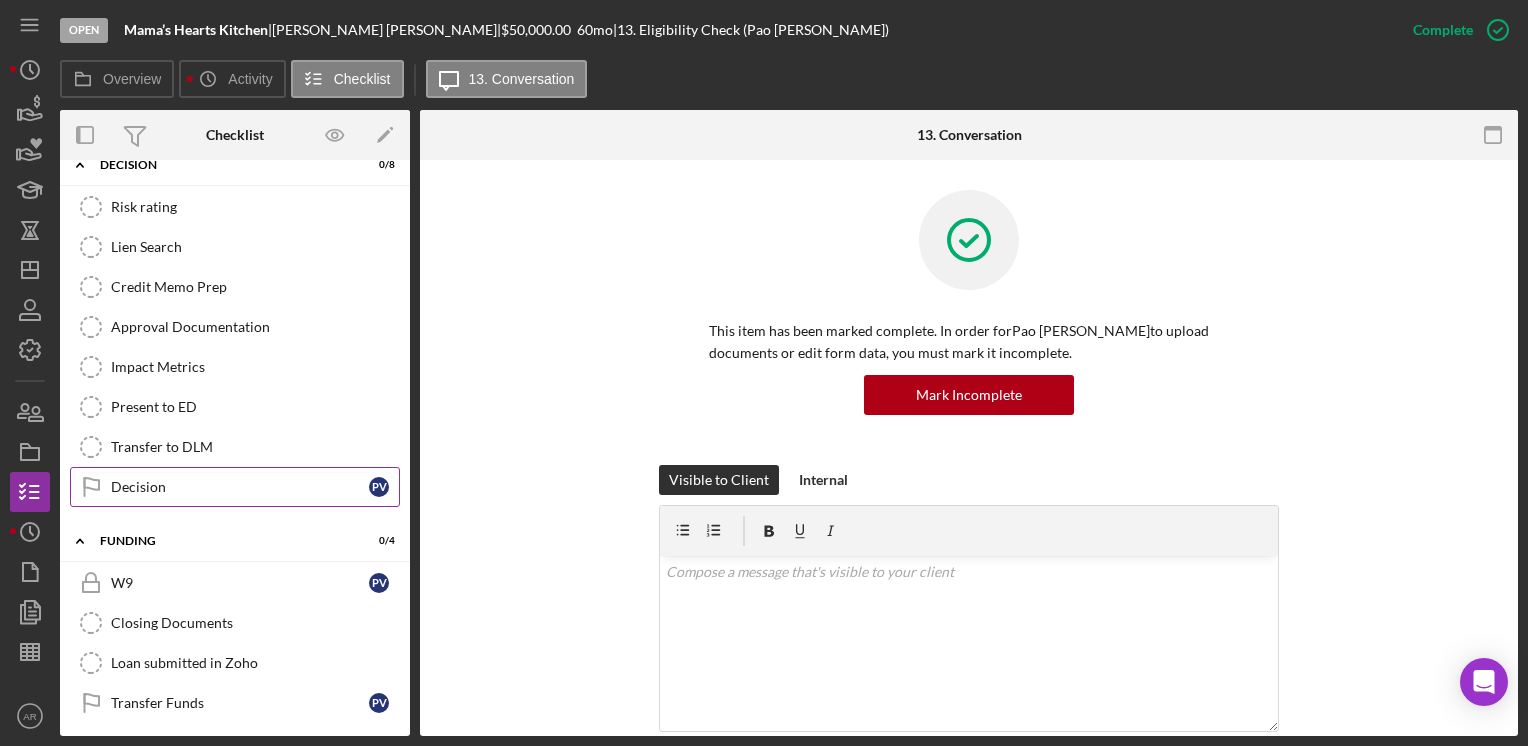 click on "Decision" at bounding box center [240, 487] 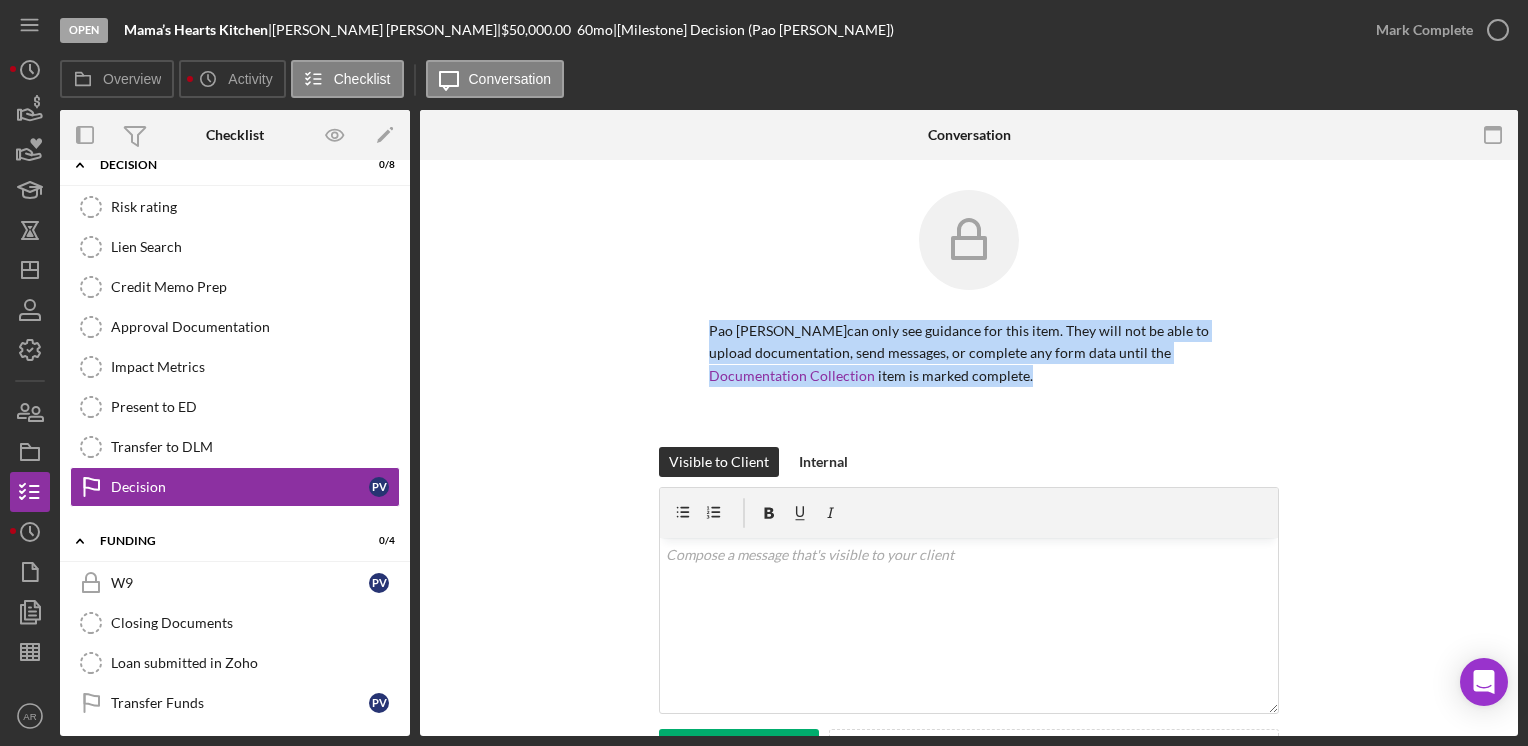 drag, startPoint x: 1518, startPoint y: 300, endPoint x: 1531, endPoint y: 377, distance: 78.08969 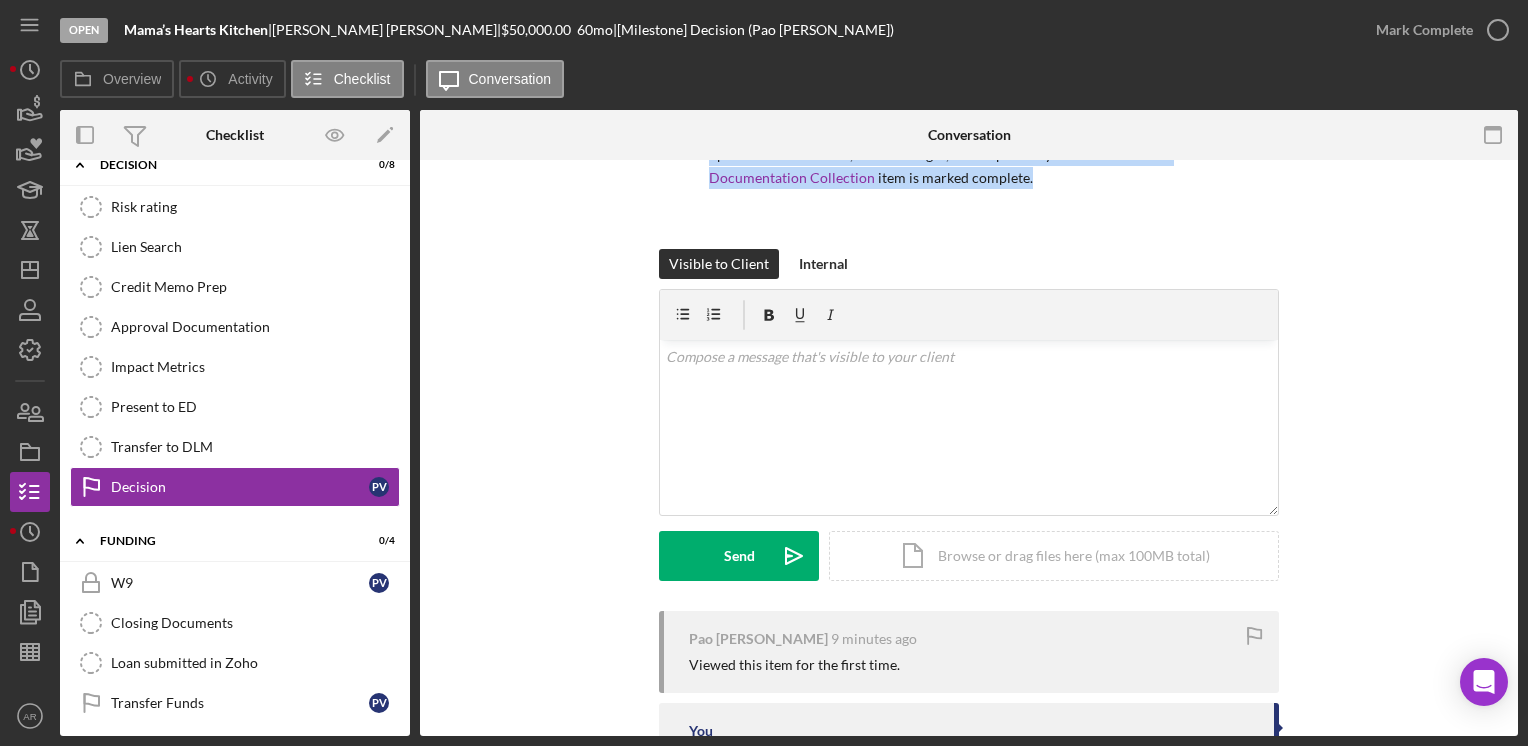 scroll, scrollTop: 200, scrollLeft: 0, axis: vertical 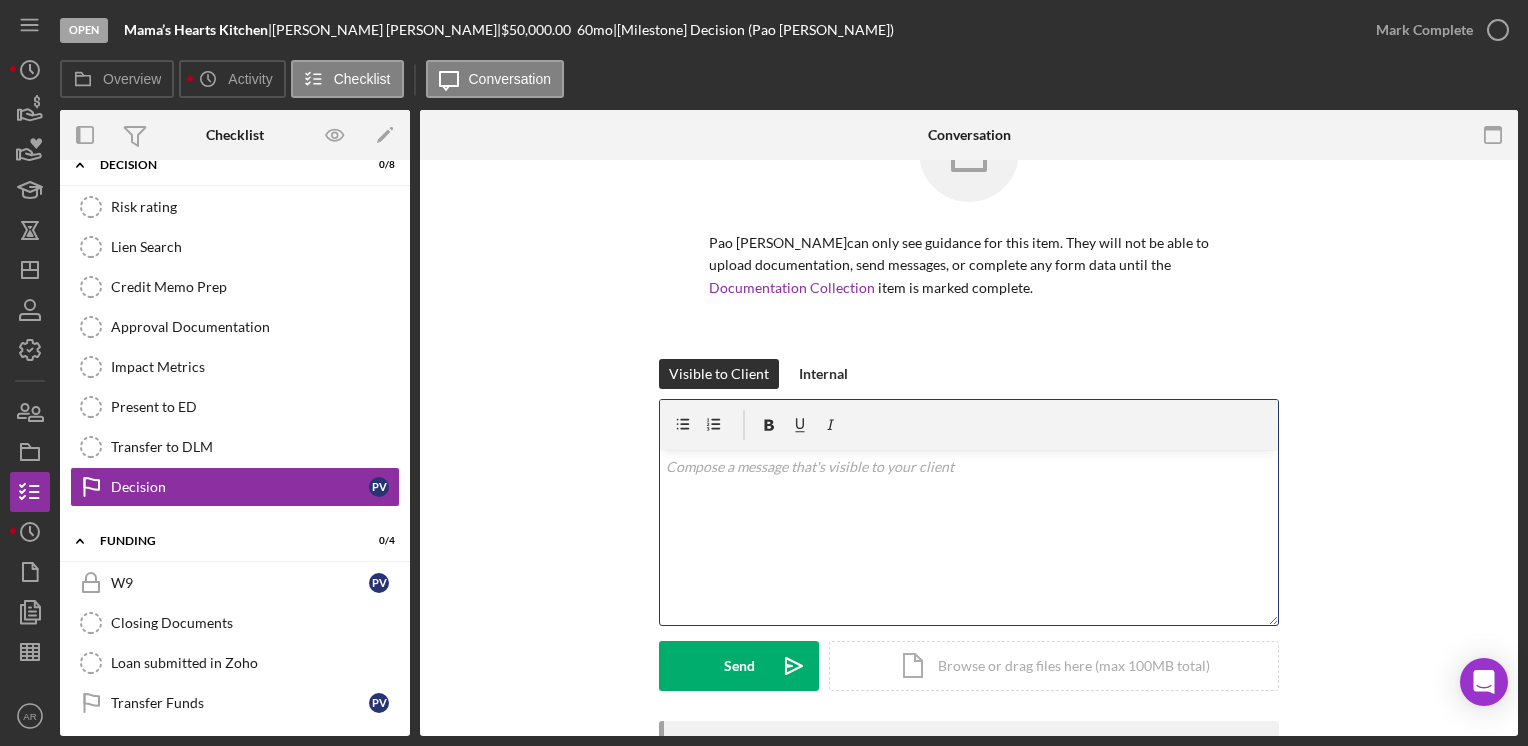 click on "v Color teal Color pink Remove color Add row above Add row below Add column before Add column after Merge cells Split cells Remove column Remove row Remove table" at bounding box center (969, 537) 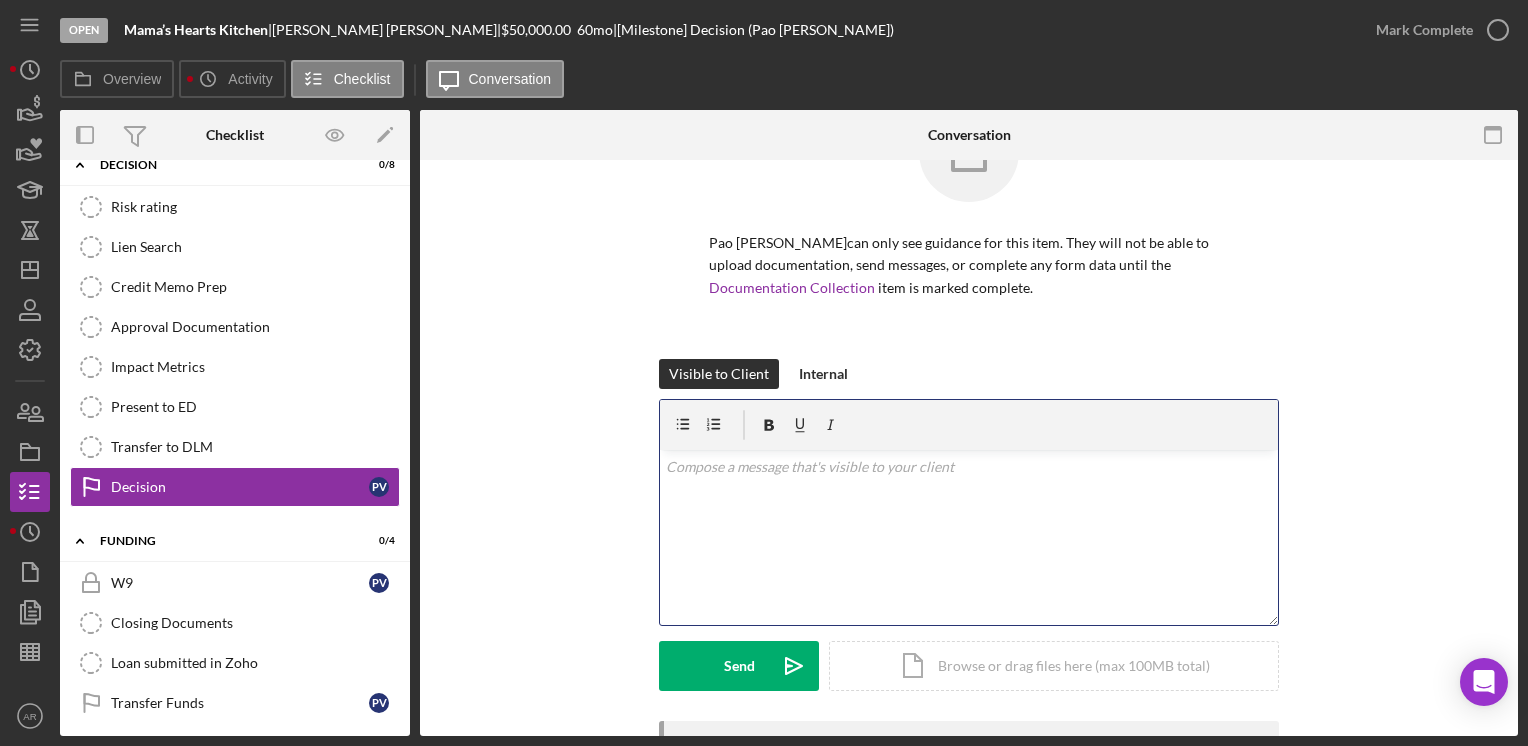 type 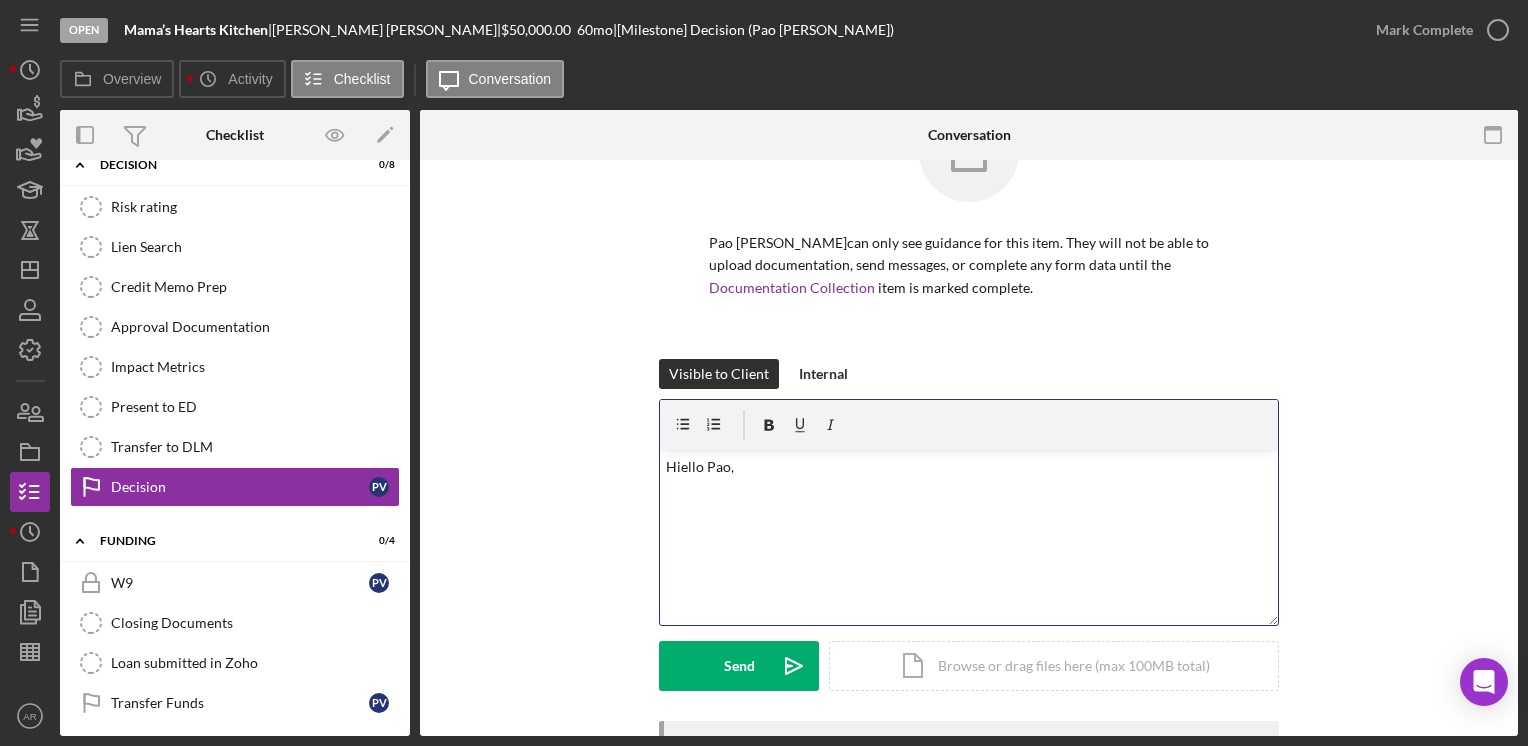 click on "Hiello Pao," at bounding box center [969, 467] 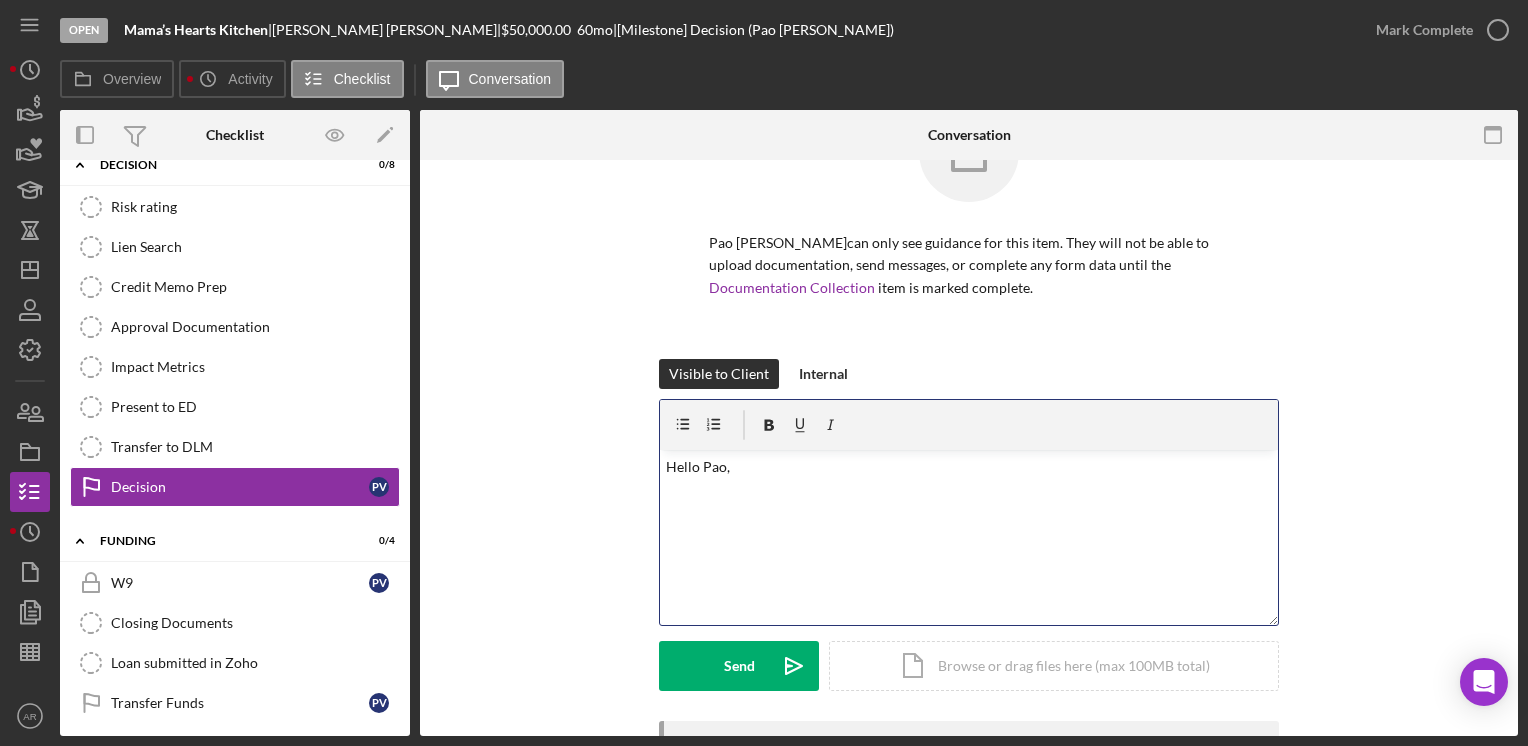 click at bounding box center [969, 495] 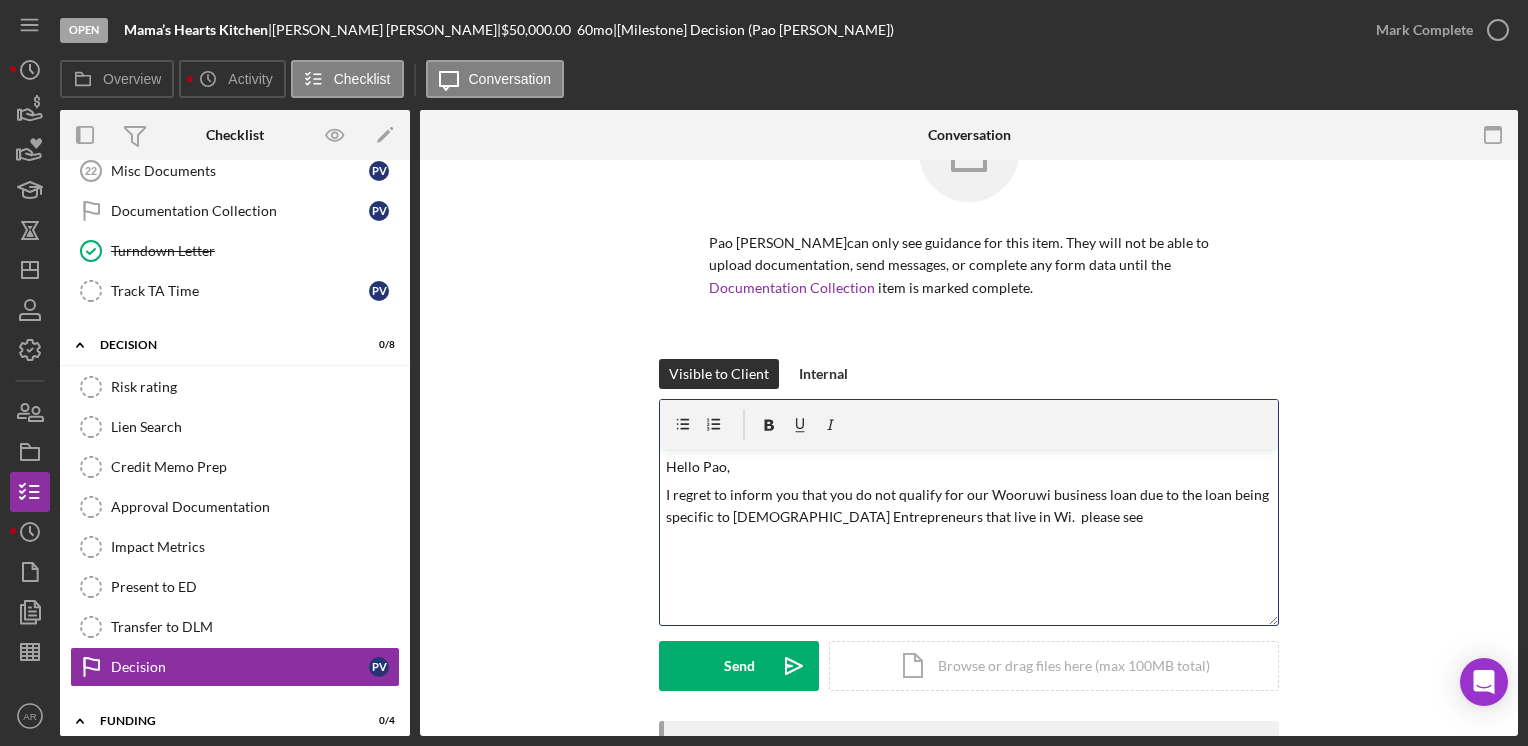 scroll, scrollTop: 1469, scrollLeft: 0, axis: vertical 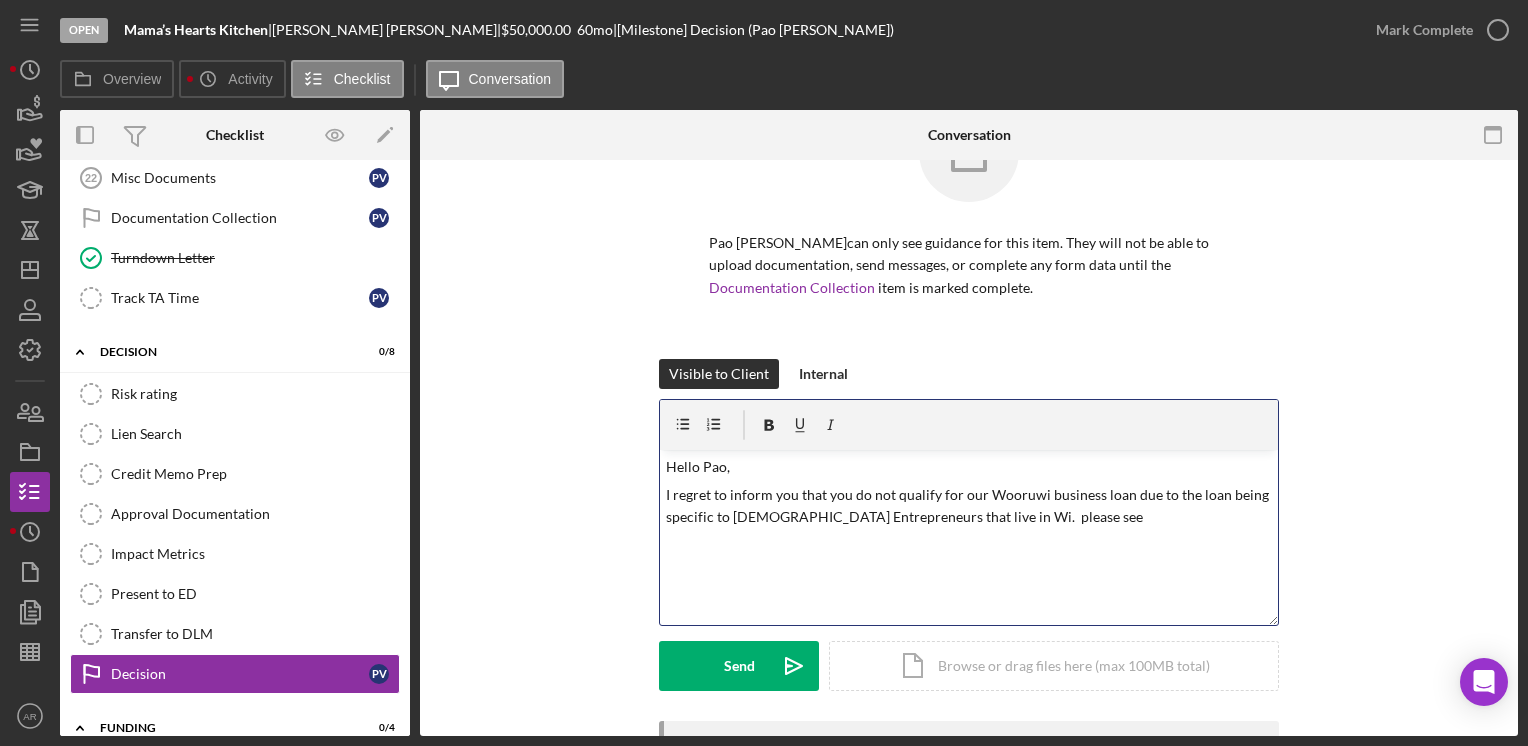 click on "I regret to inform you that you do not qualify for our Wooruwi business loan due to the loan being specific to [DEMOGRAPHIC_DATA] Entrepreneurs that live in Wi.  please see" at bounding box center [969, 506] 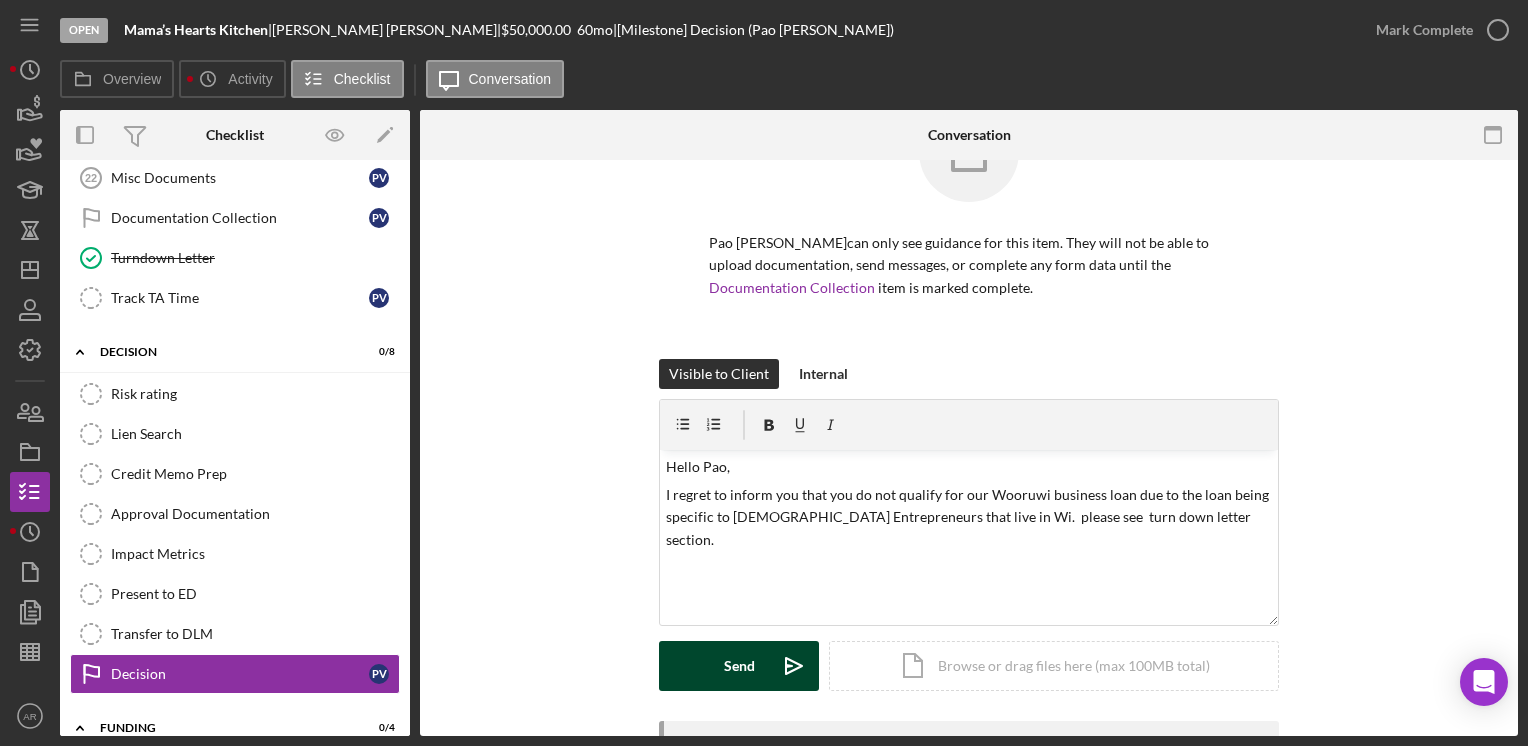 click on "Send" at bounding box center (739, 666) 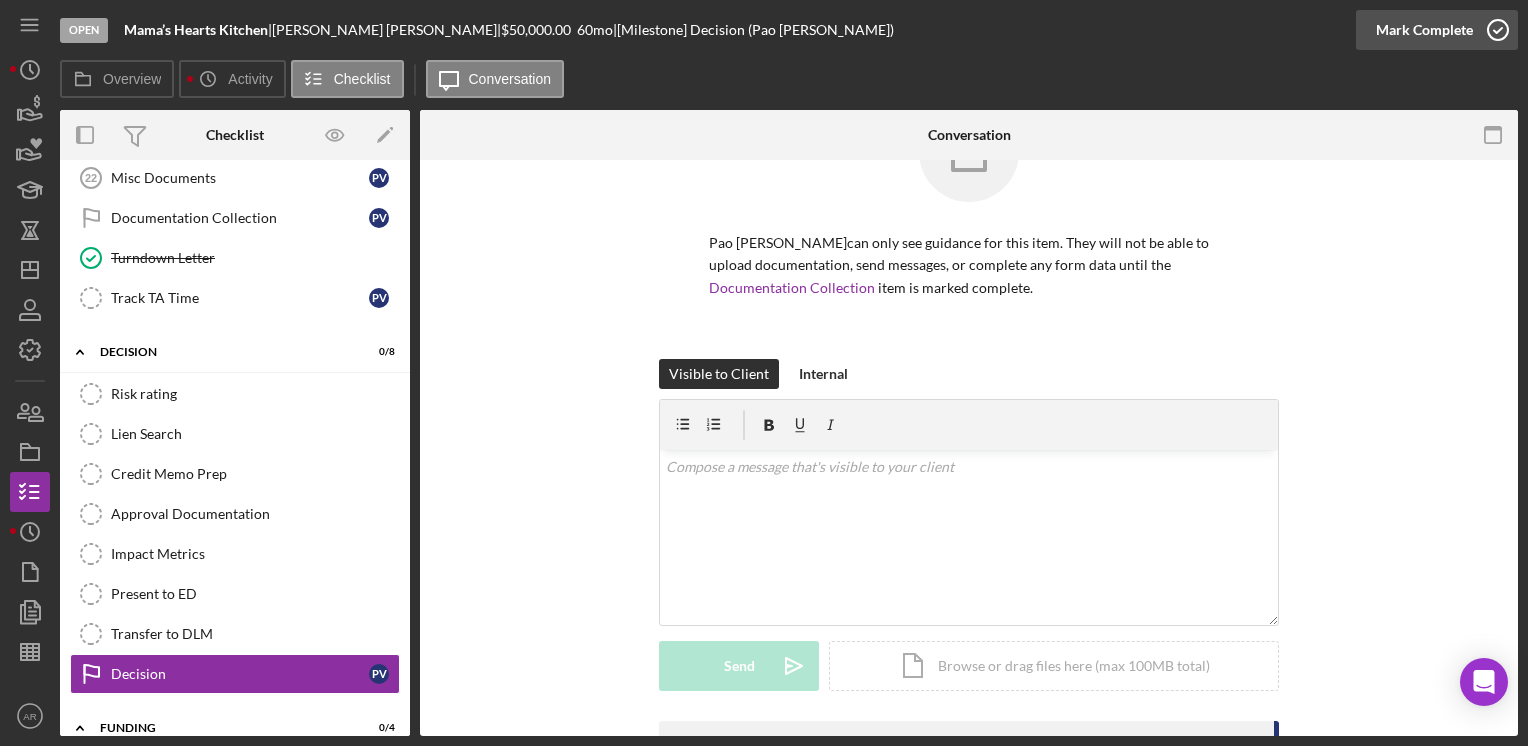 click 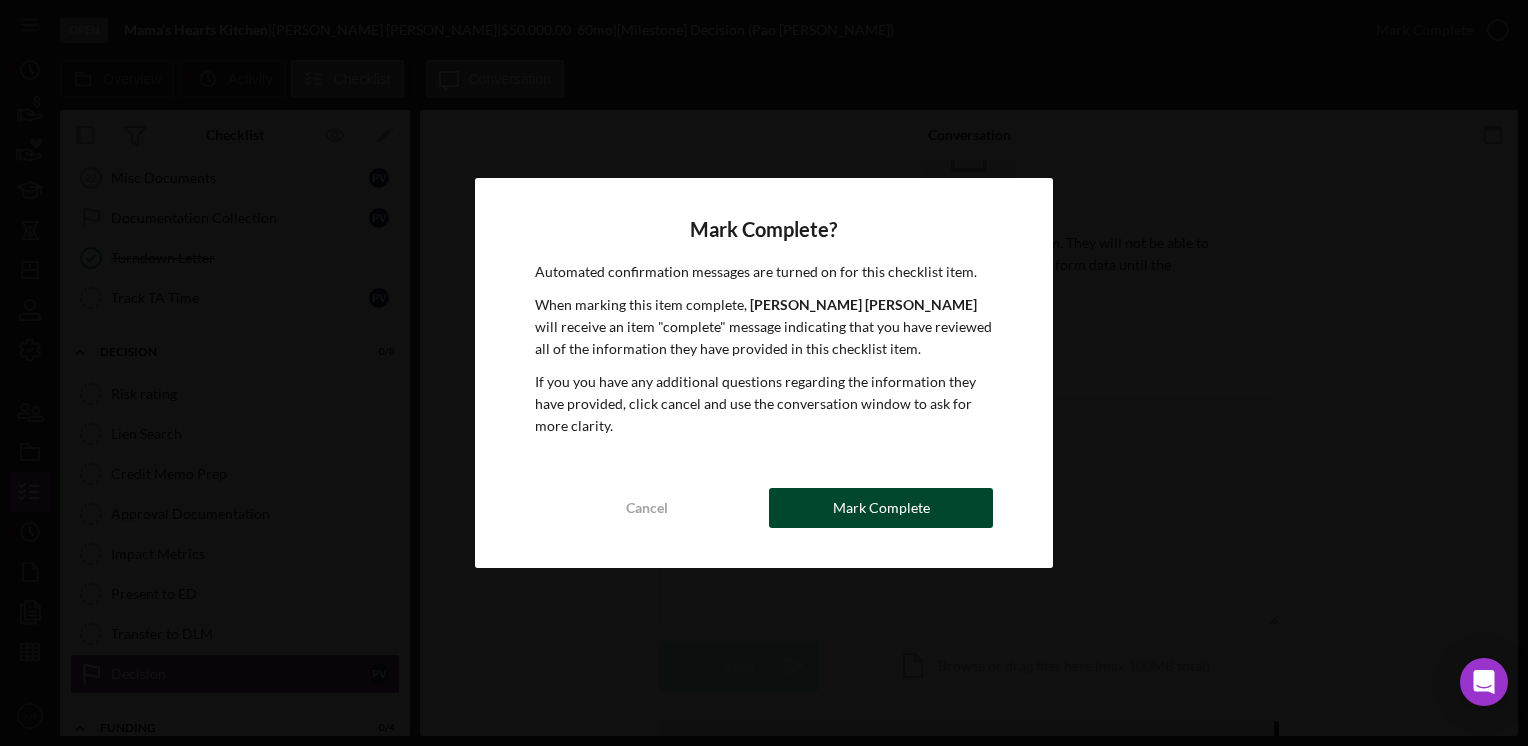 click on "Mark Complete" at bounding box center (881, 508) 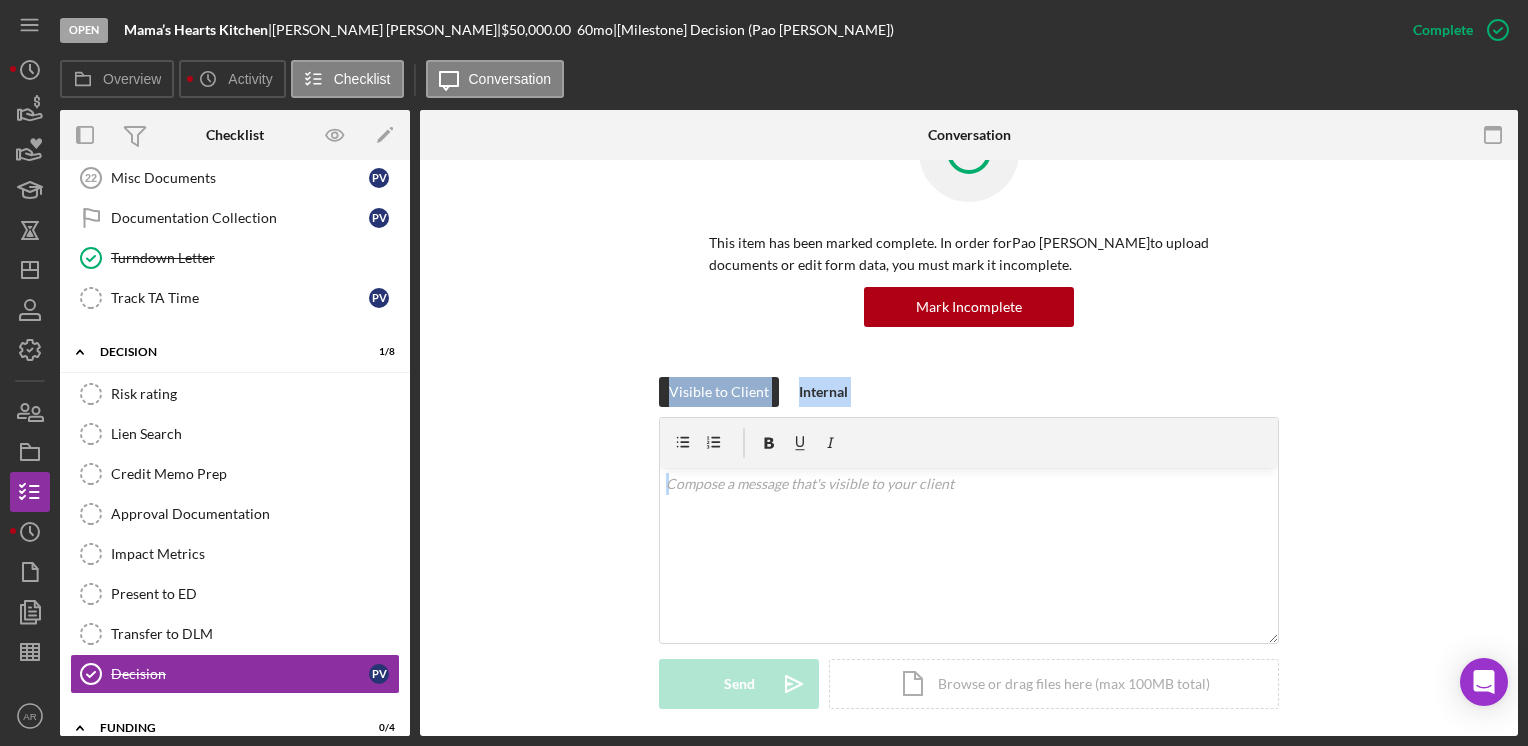 drag, startPoint x: 1519, startPoint y: 328, endPoint x: 1531, endPoint y: 519, distance: 191.37659 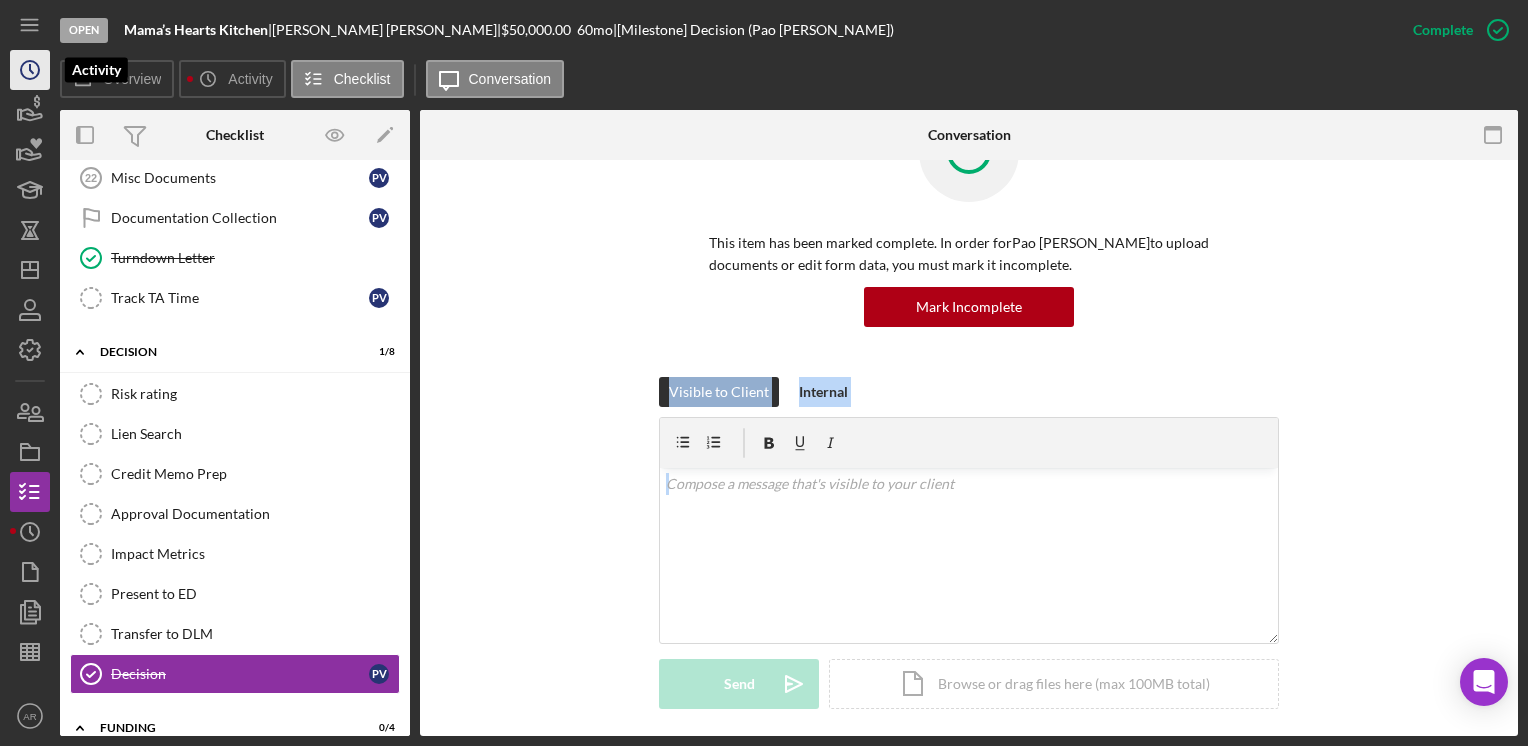 click on "Icon/History" 